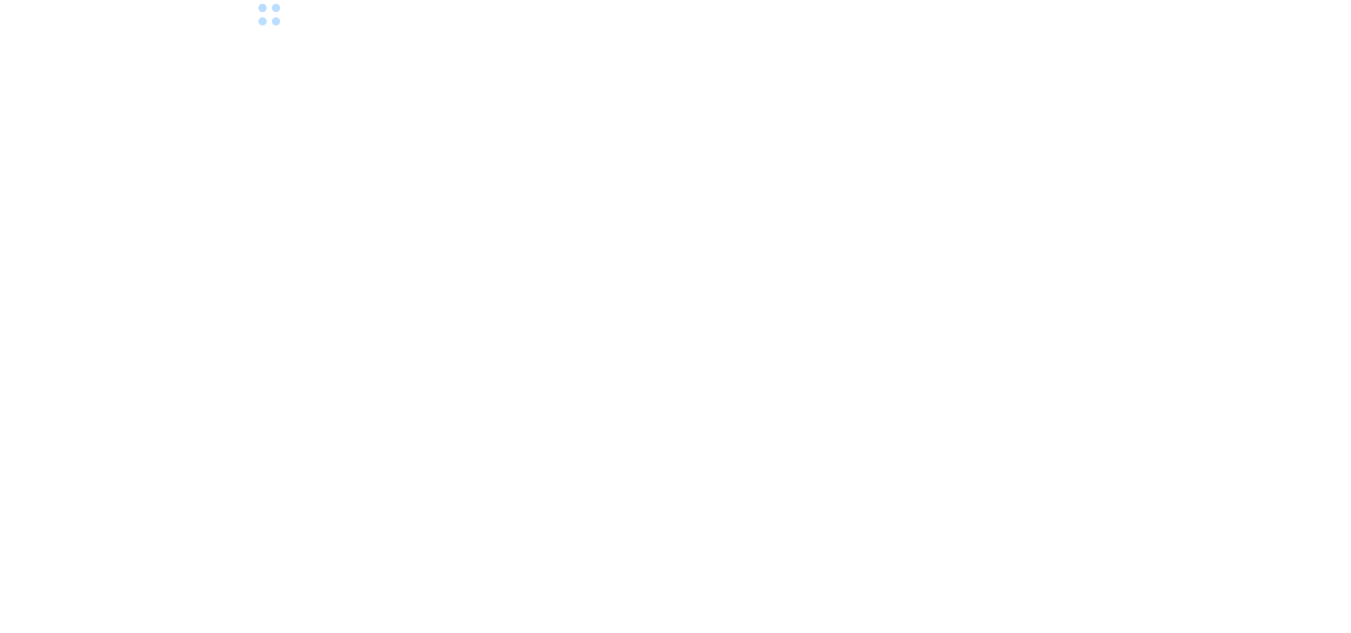 scroll, scrollTop: 0, scrollLeft: 0, axis: both 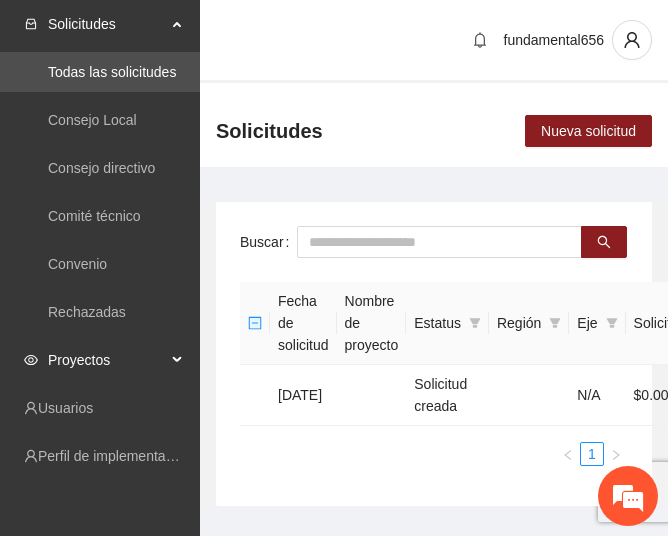 click on "Proyectos" at bounding box center (107, 360) 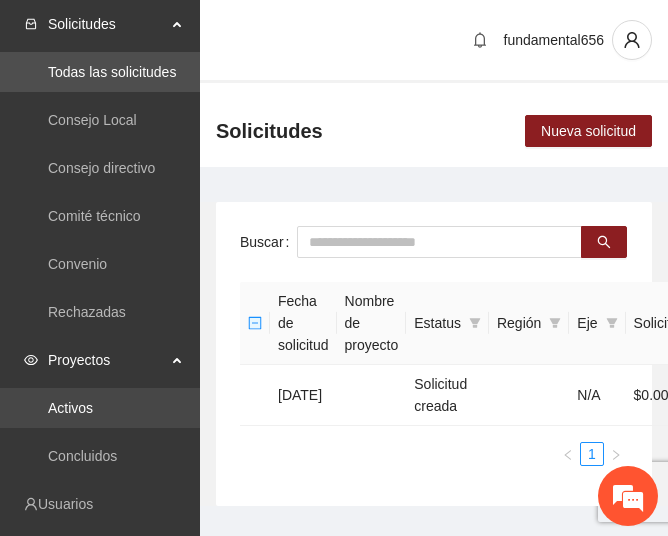 click on "Activos" at bounding box center (70, 408) 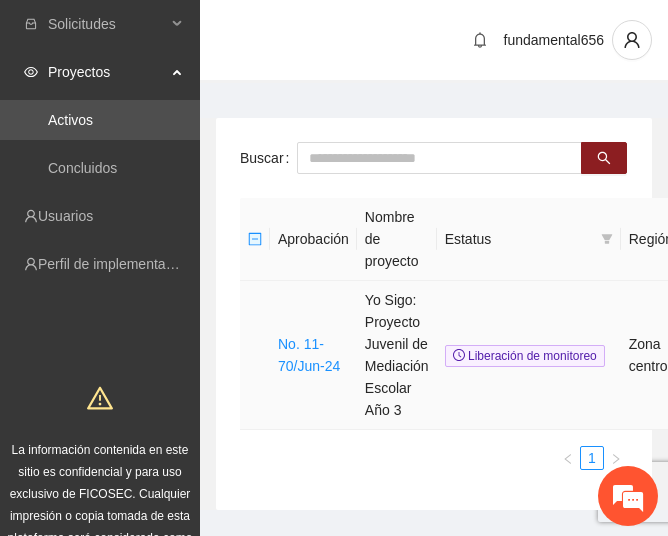click on "No. 11-70/Jun-24" at bounding box center (313, 355) 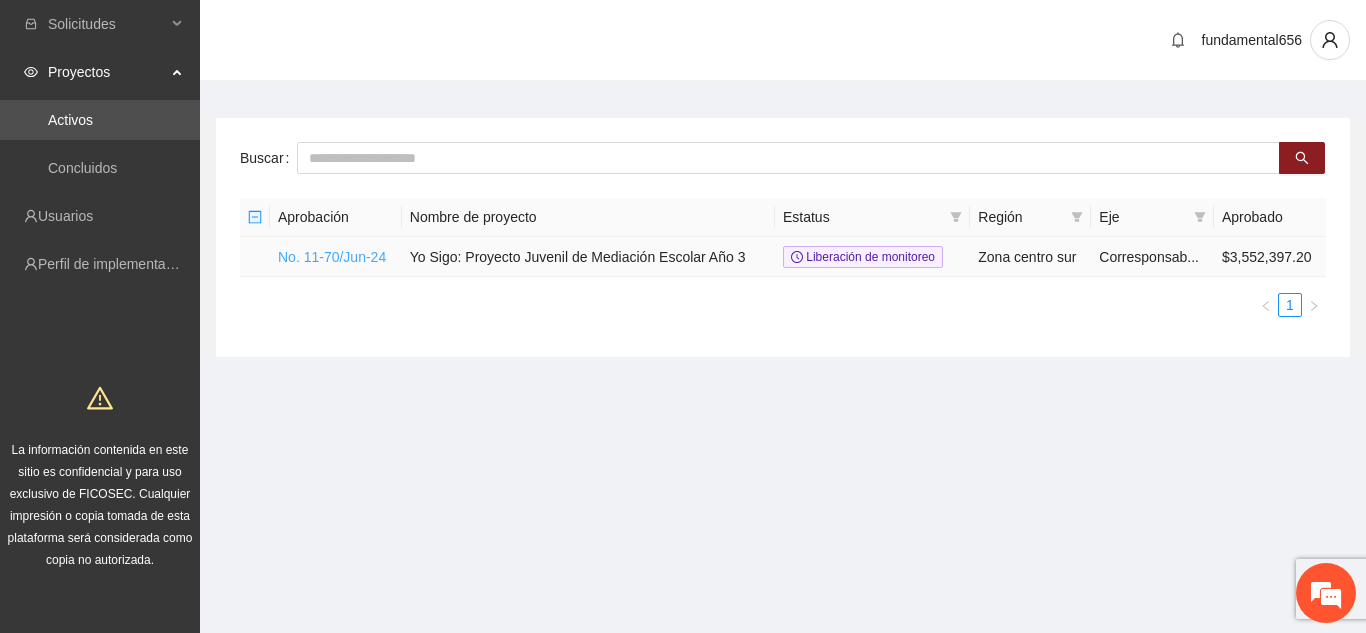 click on "No. 11-70/Jun-24" at bounding box center [332, 257] 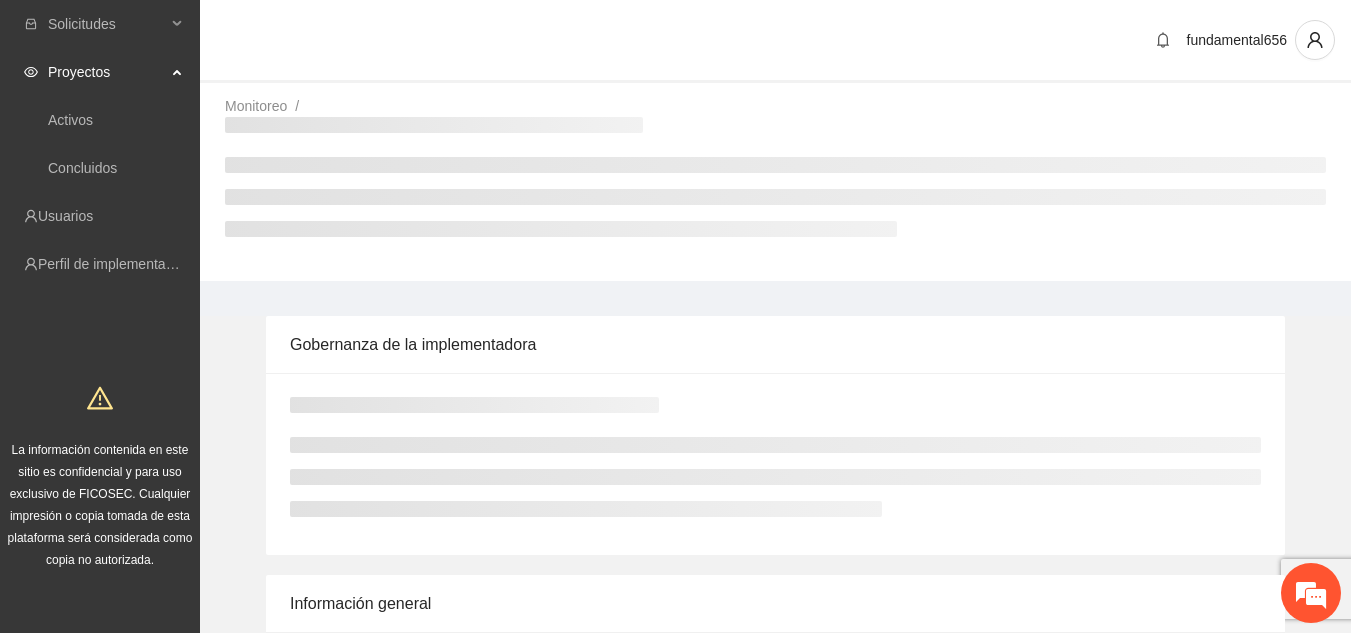 scroll, scrollTop: 0, scrollLeft: 0, axis: both 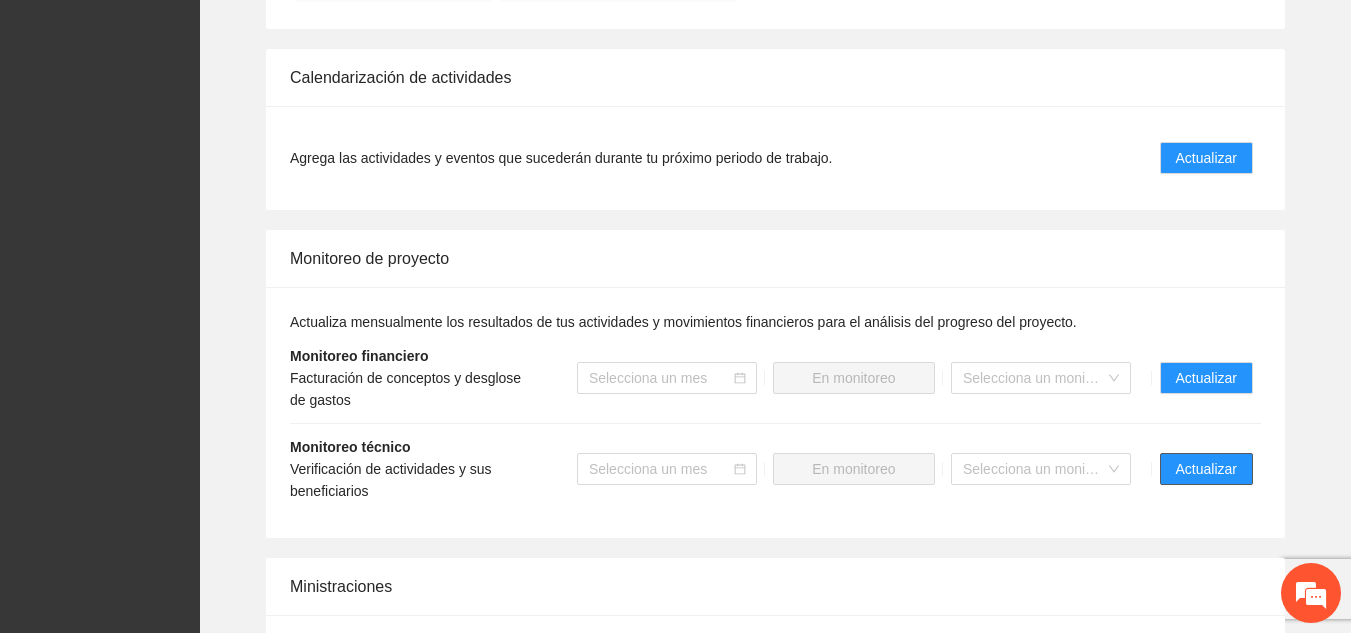 click on "Actualizar" at bounding box center [1206, 469] 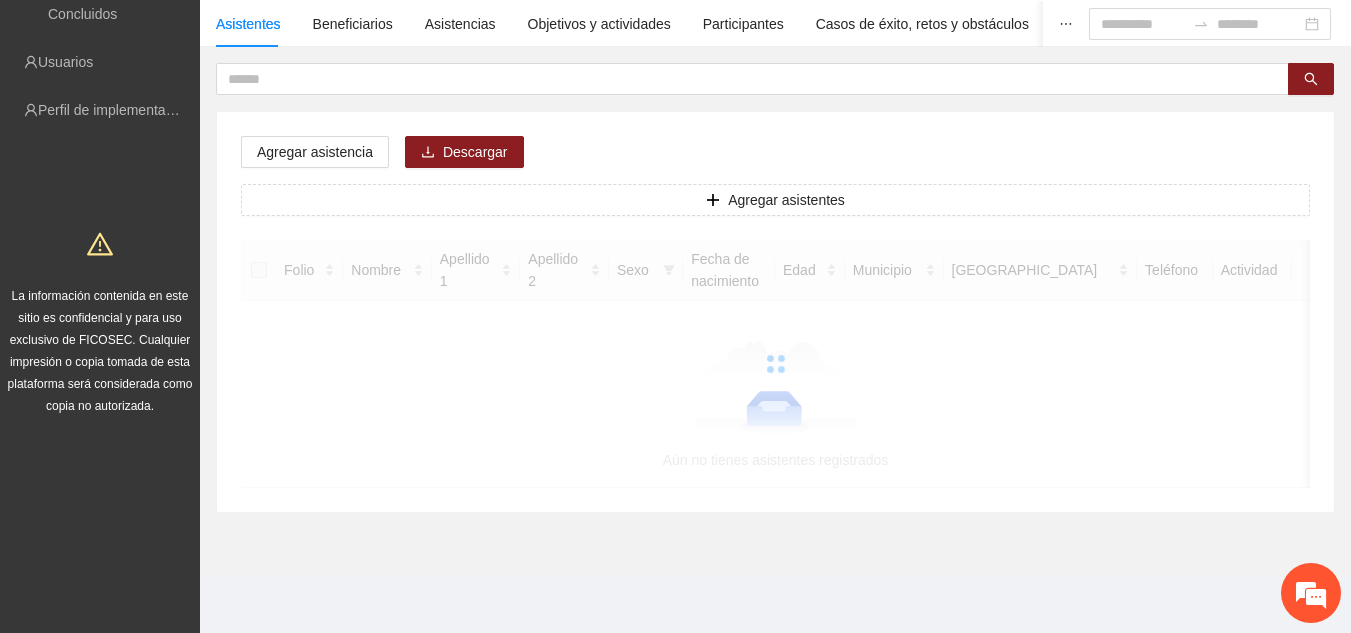 scroll, scrollTop: 0, scrollLeft: 0, axis: both 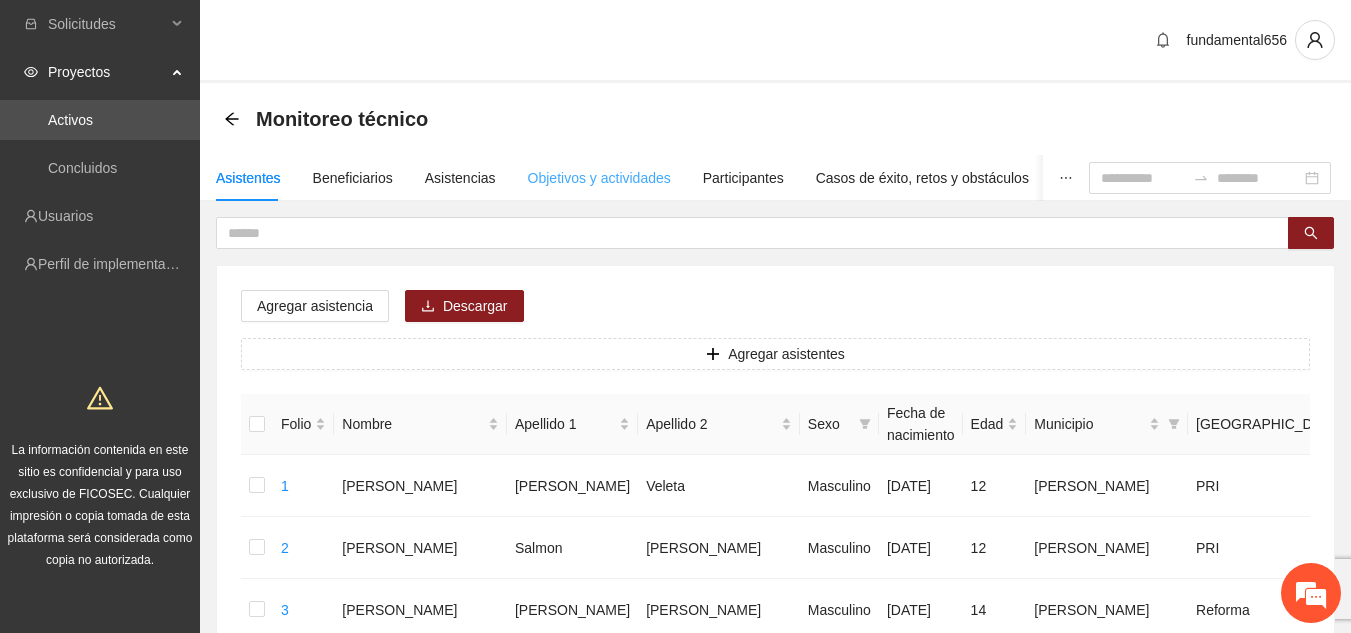 click on "Objetivos y actividades" at bounding box center [599, 178] 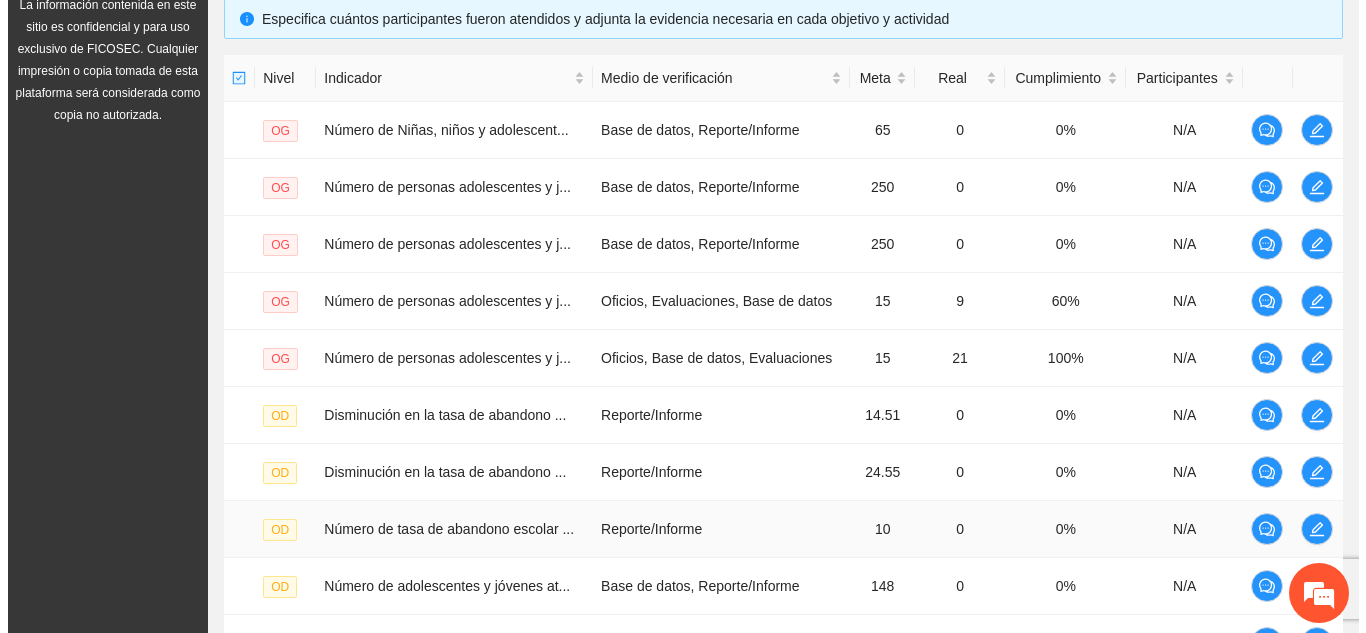 scroll, scrollTop: 676, scrollLeft: 0, axis: vertical 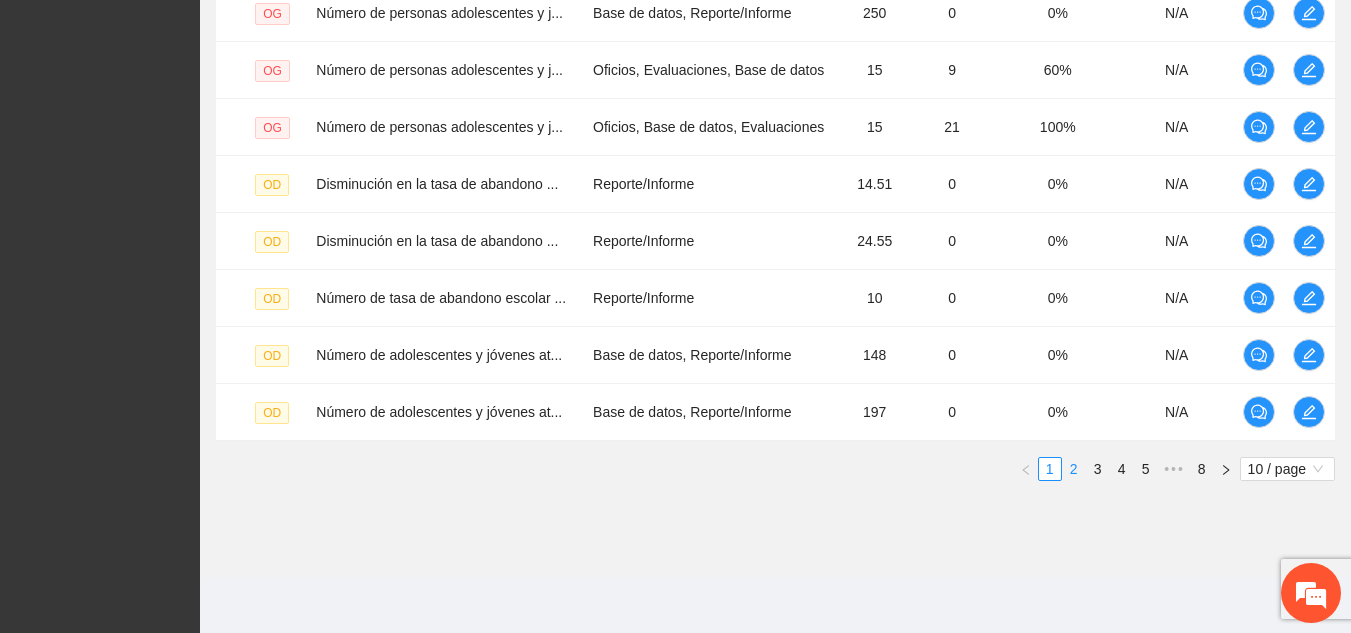 click on "2" at bounding box center [1074, 469] 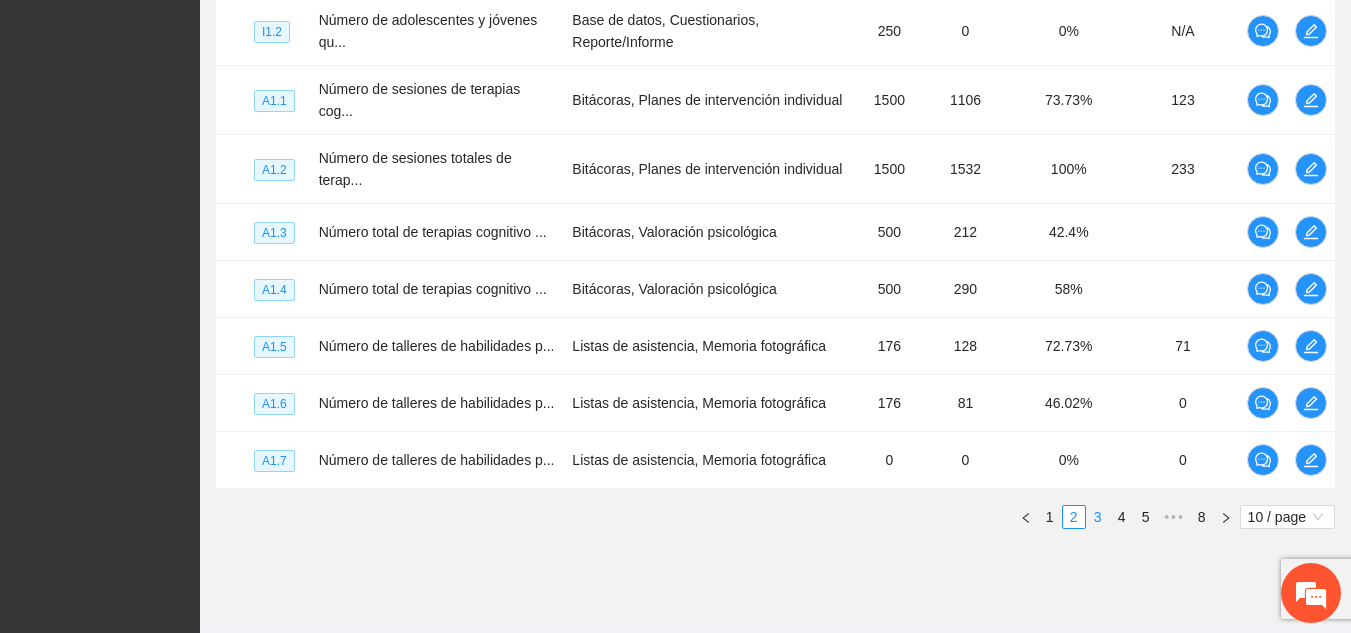click on "3" at bounding box center [1098, 517] 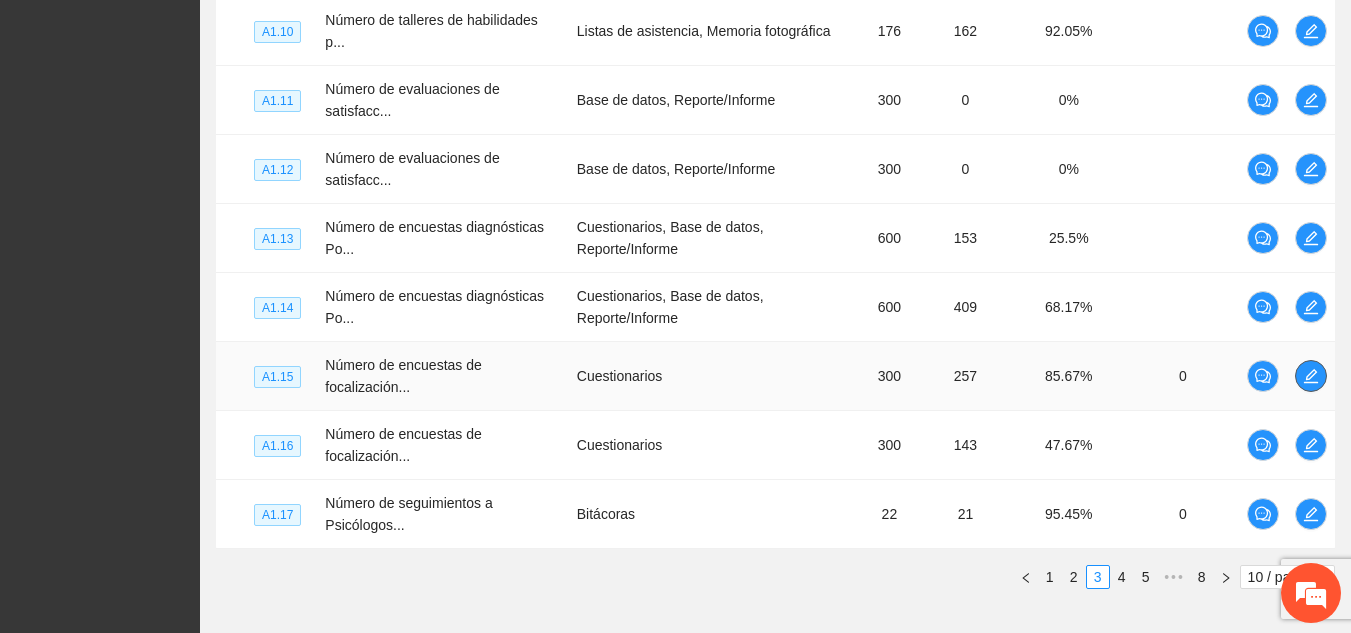 click at bounding box center (1311, 376) 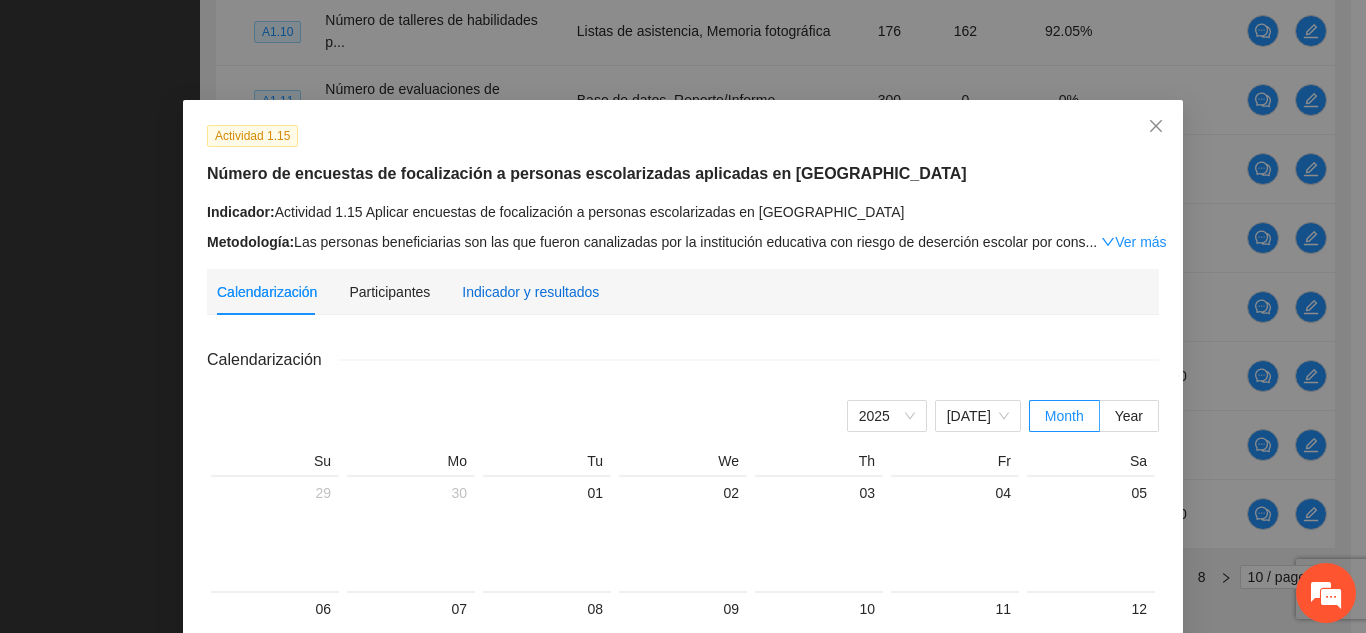 click on "Indicador y resultados" at bounding box center (530, 292) 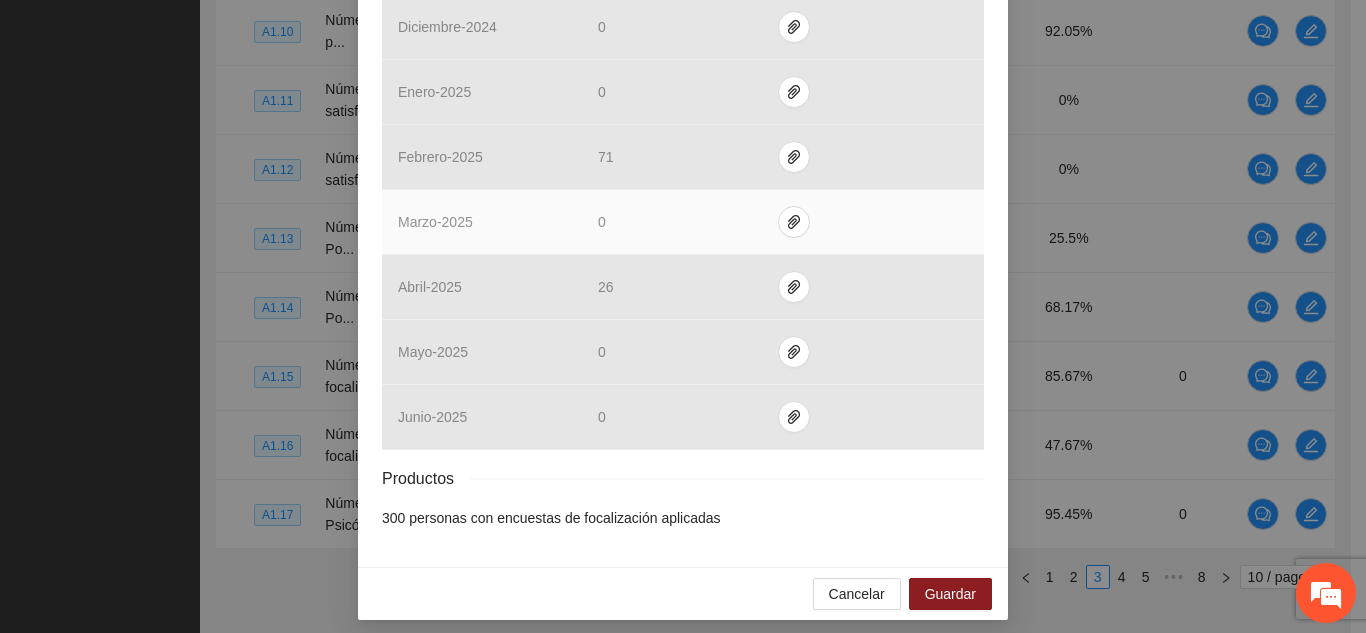 scroll, scrollTop: 843, scrollLeft: 0, axis: vertical 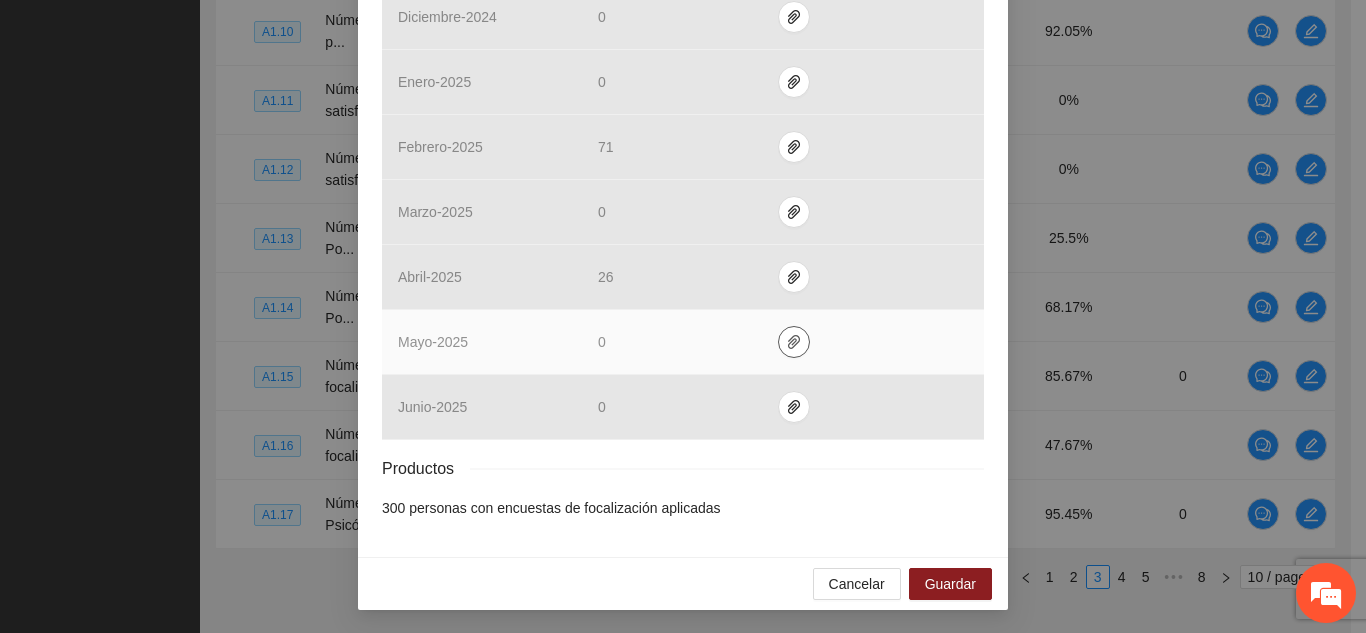 click 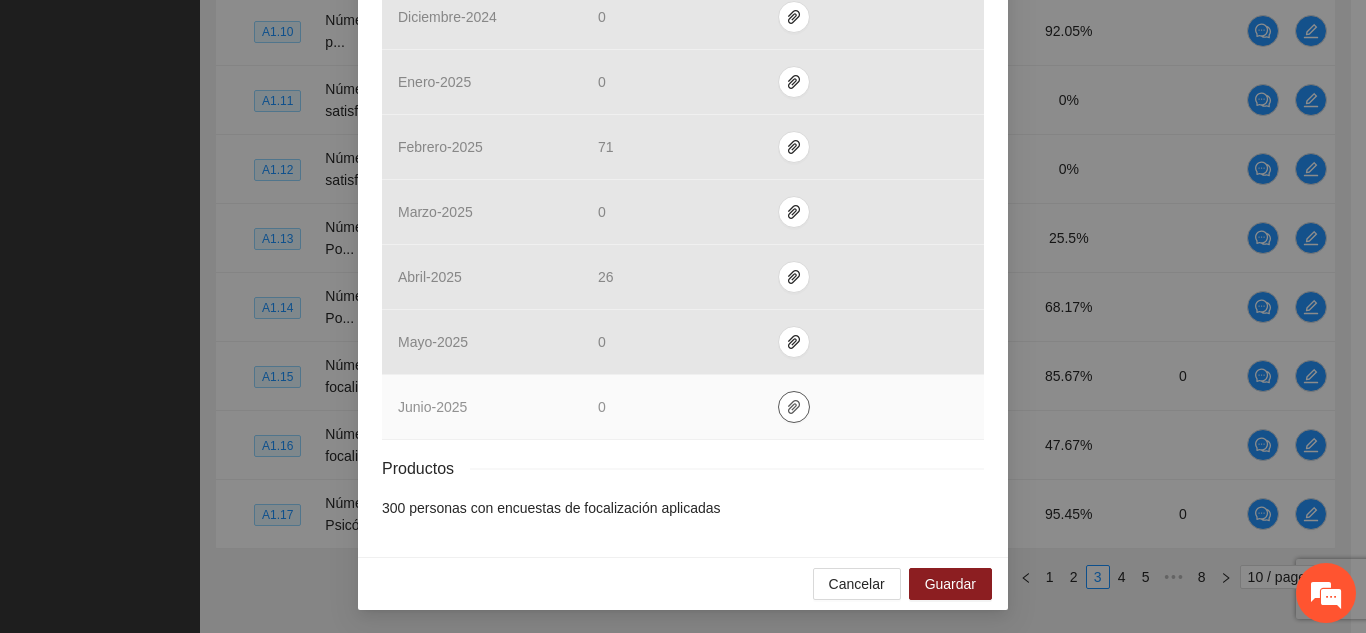 click 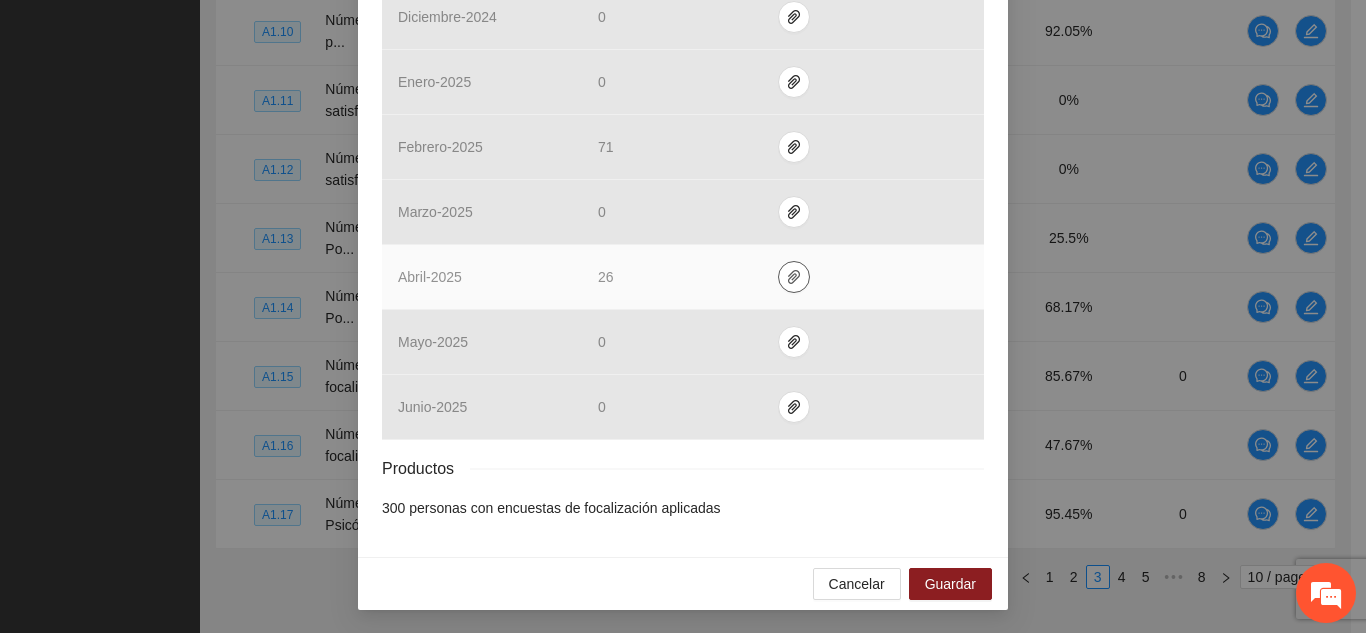click 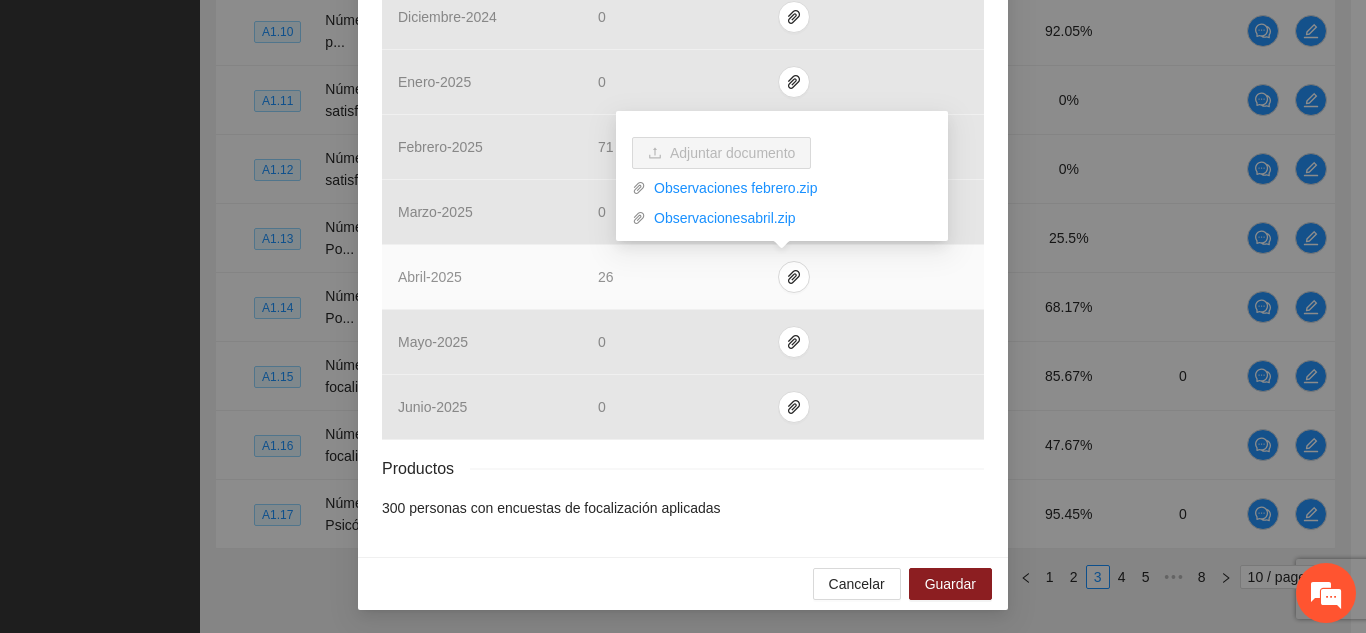 click at bounding box center [873, 277] 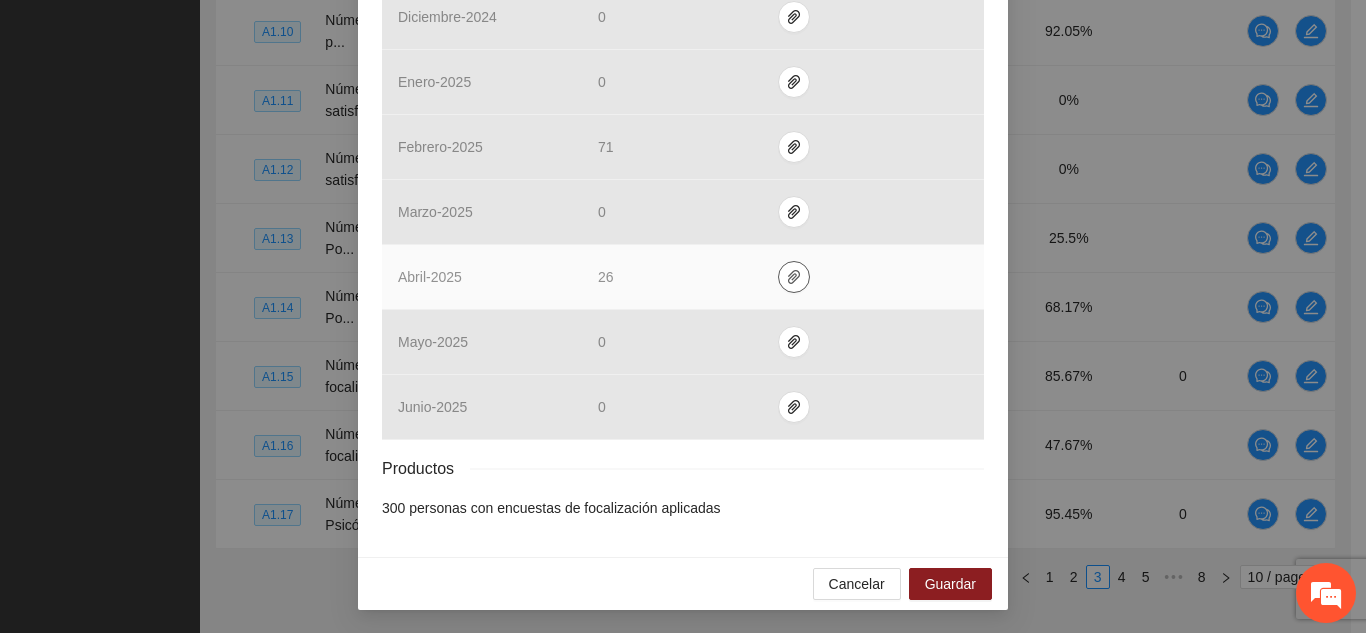 click 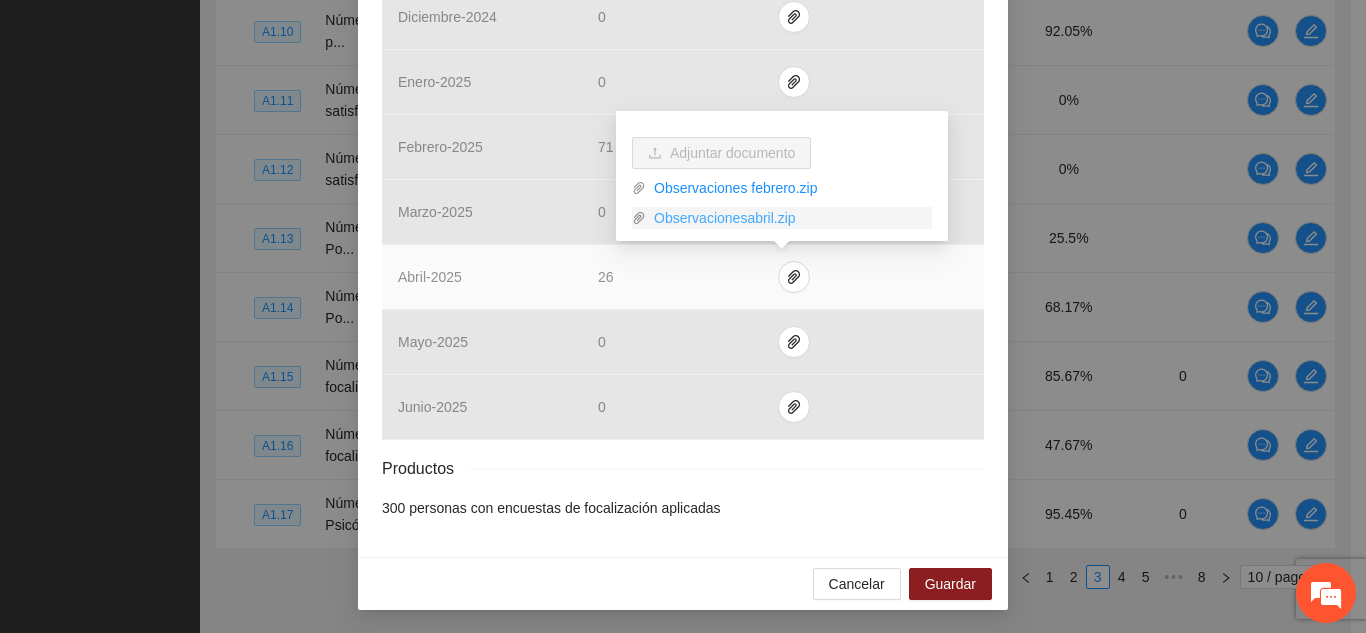click on "Observacionesabril.zip" at bounding box center [789, 218] 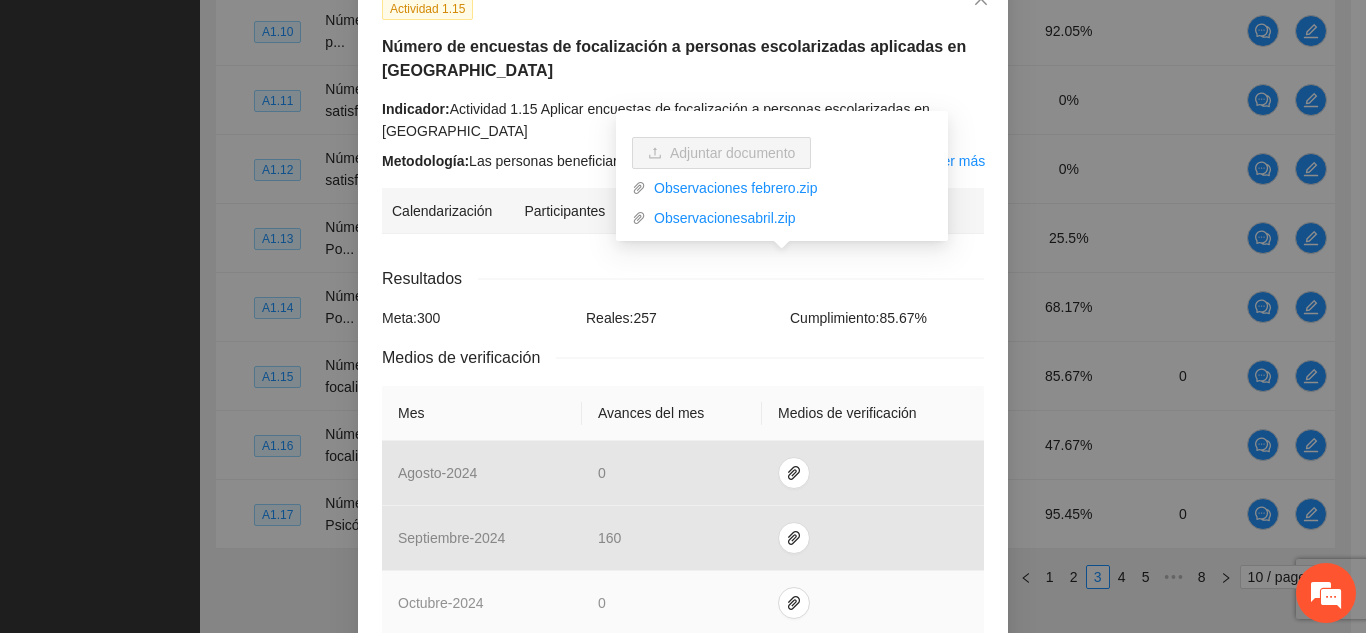scroll, scrollTop: 123, scrollLeft: 0, axis: vertical 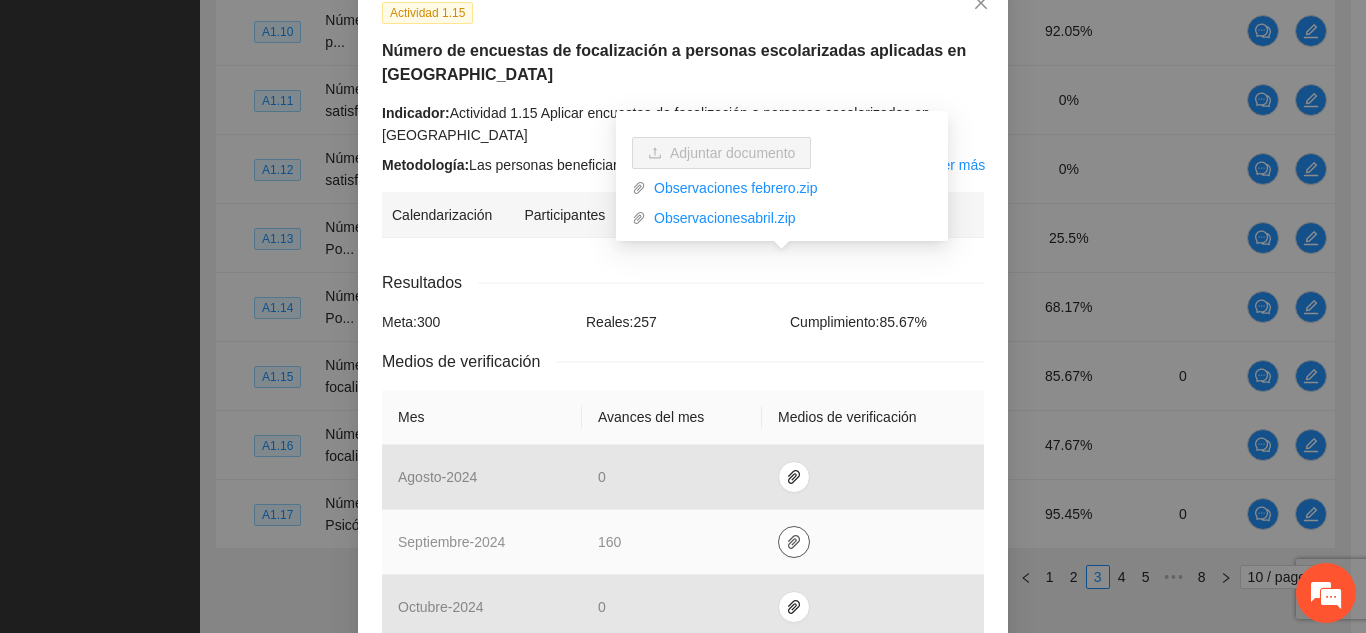 click at bounding box center [794, 542] 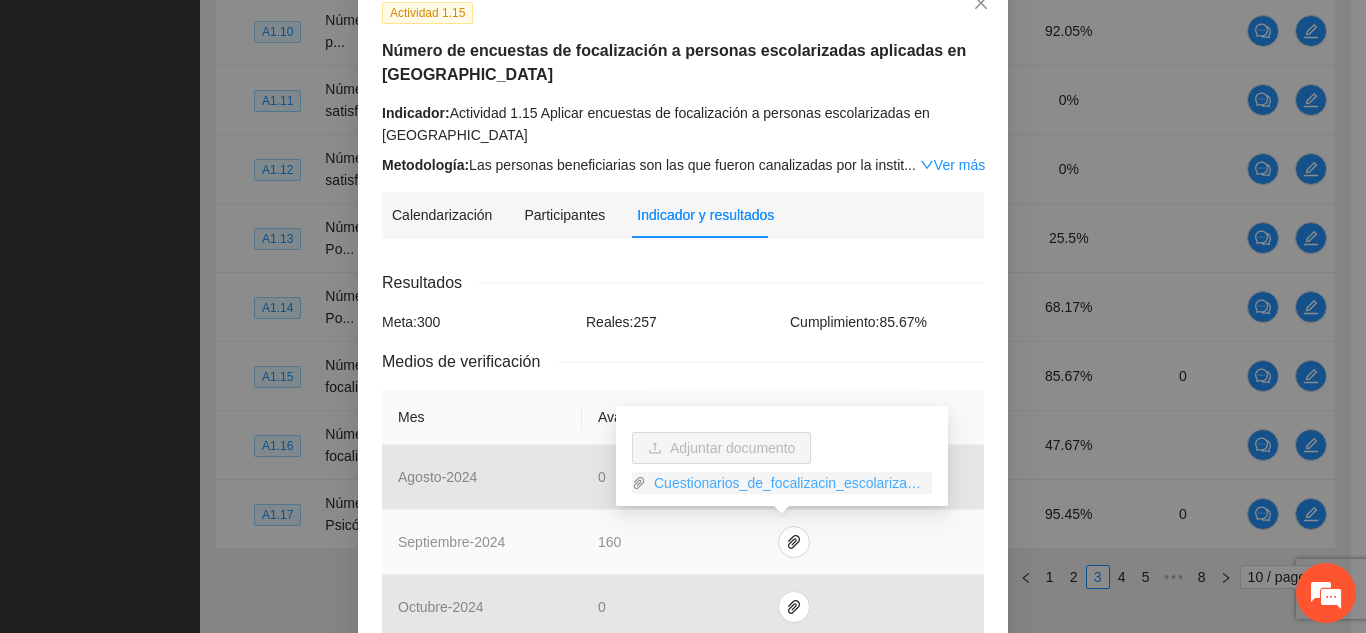 click on "Cuestionarios_de_focalizacin_escolarizados_Chihuahua.zip" at bounding box center (789, 483) 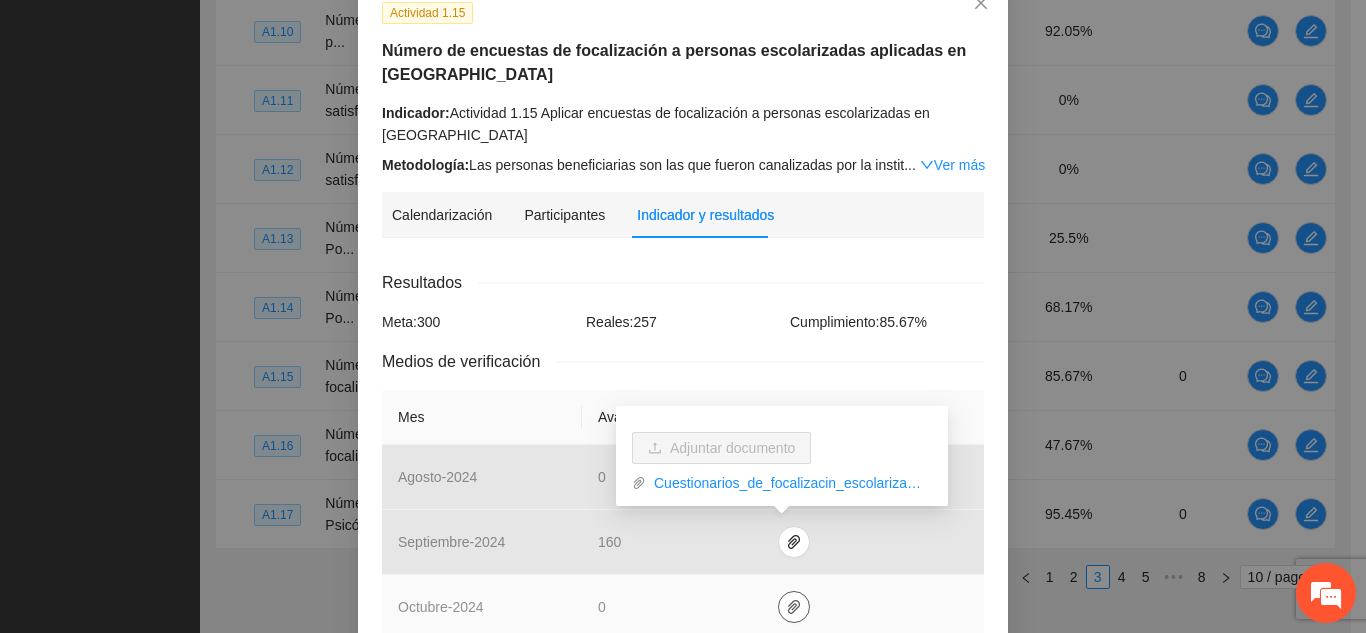 click at bounding box center [794, 607] 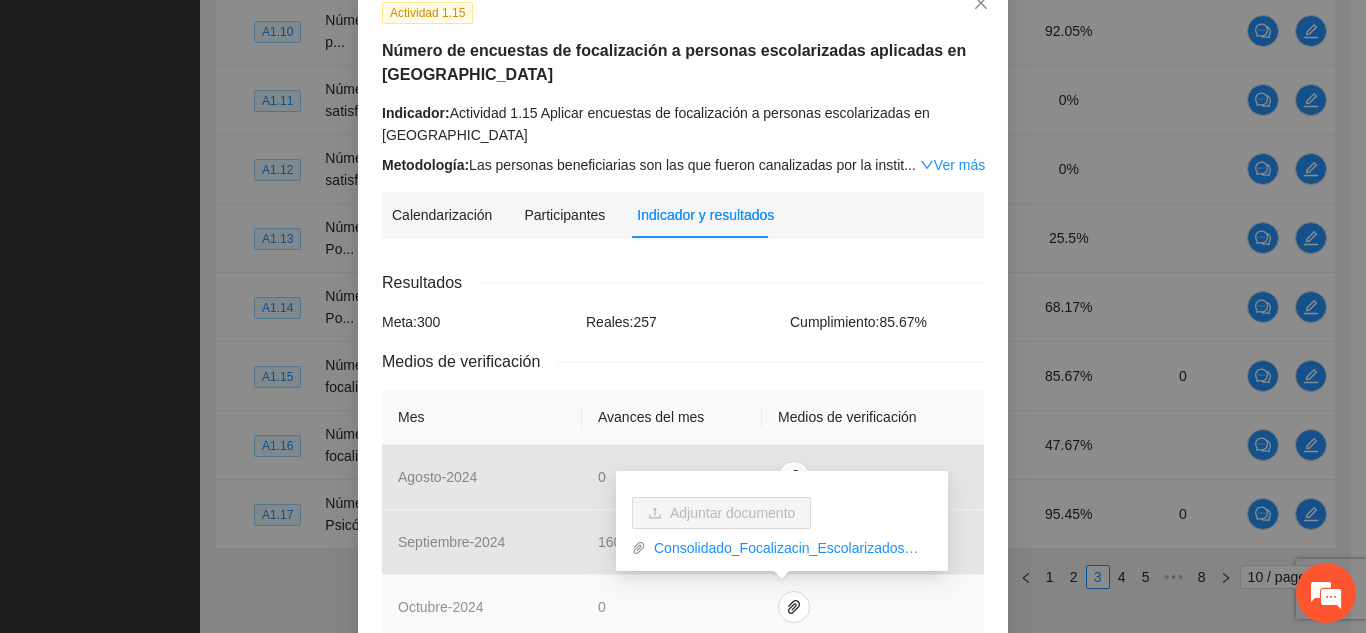 click on "Adjuntar documento Consolidado_Focalizacin_Escolarizados_Chihuahua.xlsx" at bounding box center (782, 521) 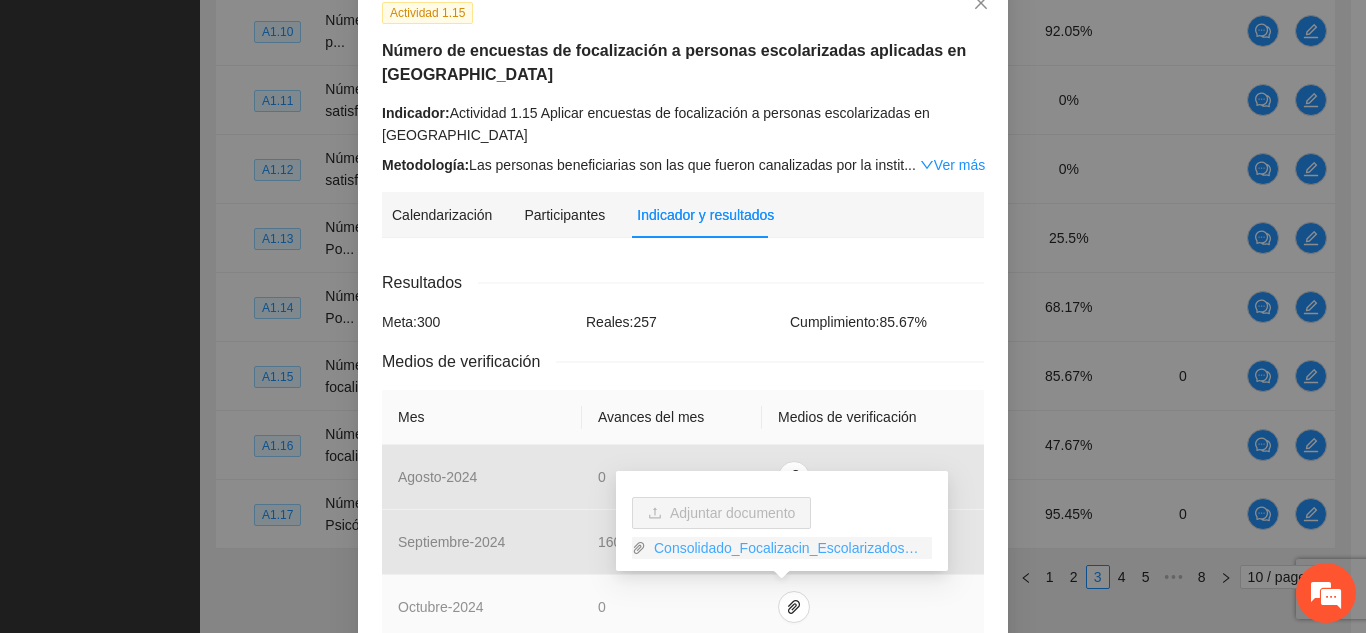 click on "Consolidado_Focalizacin_Escolarizados_Chihuahua.xlsx" at bounding box center [789, 548] 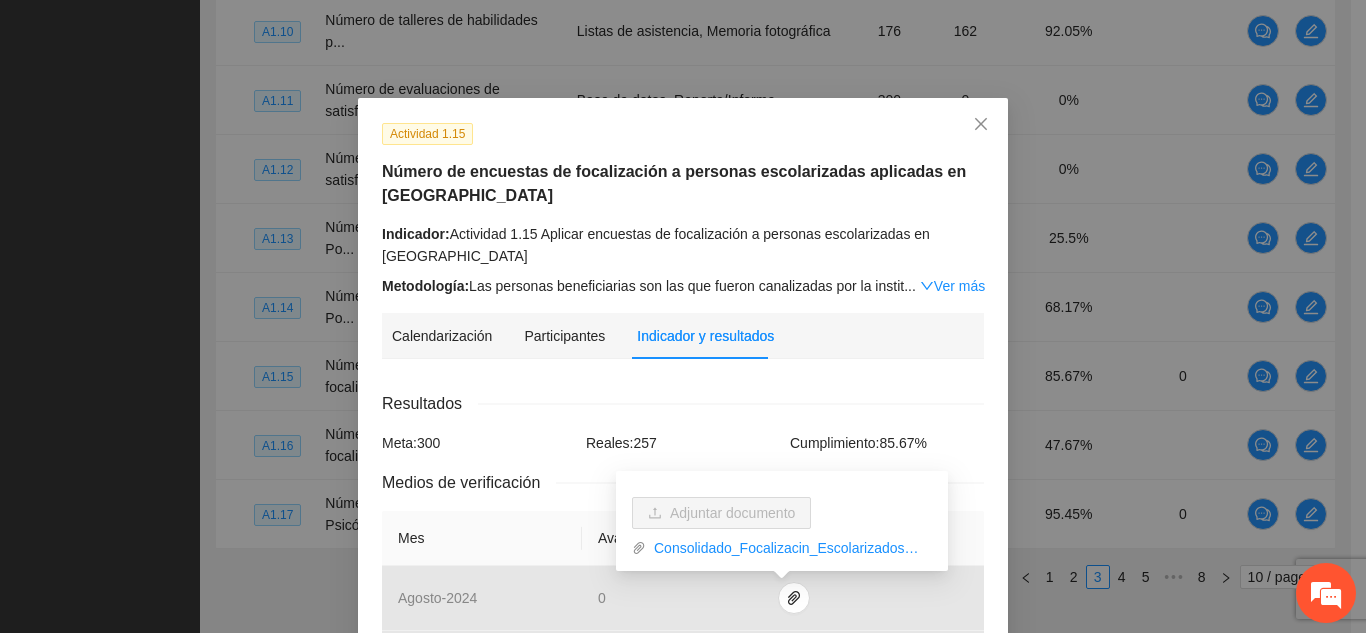 scroll, scrollTop: 0, scrollLeft: 0, axis: both 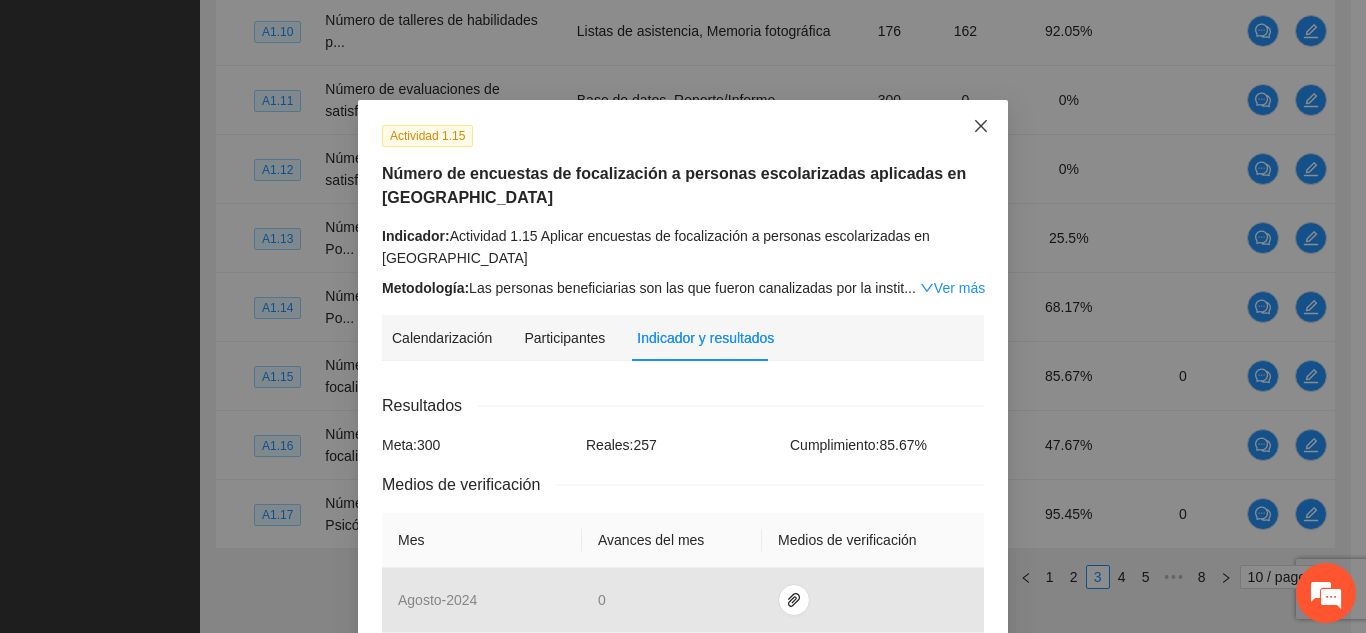click 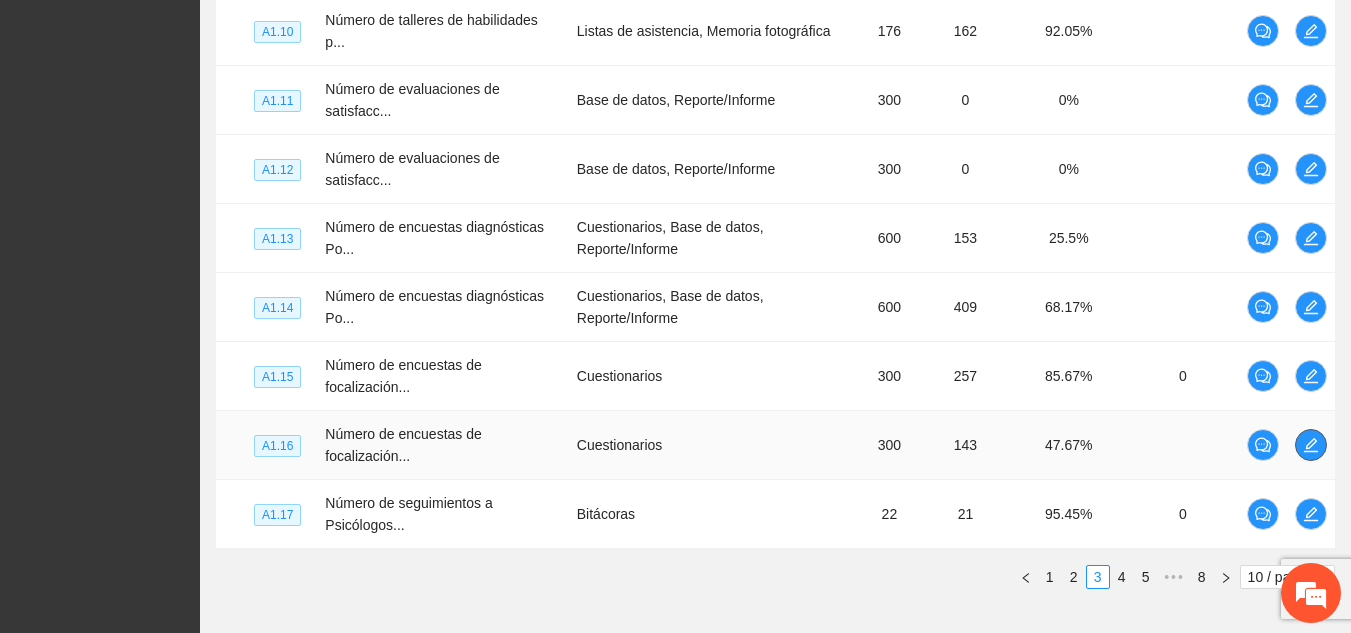 click 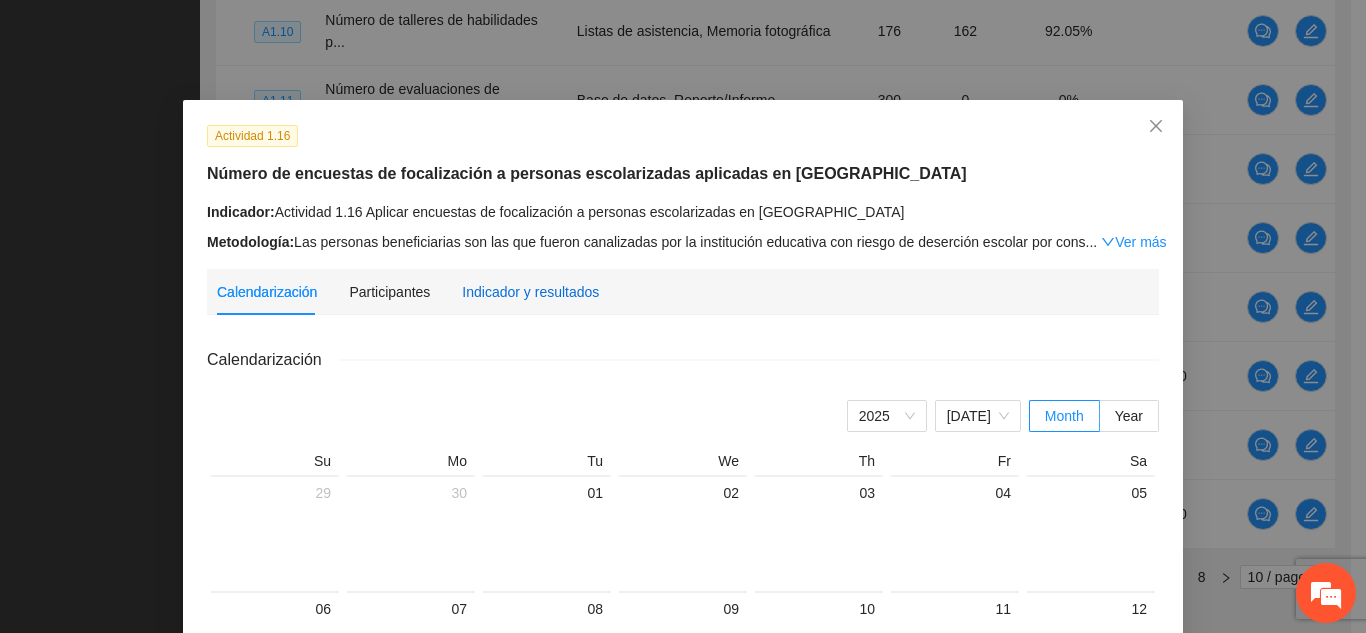 click on "Indicador y resultados" at bounding box center [530, 292] 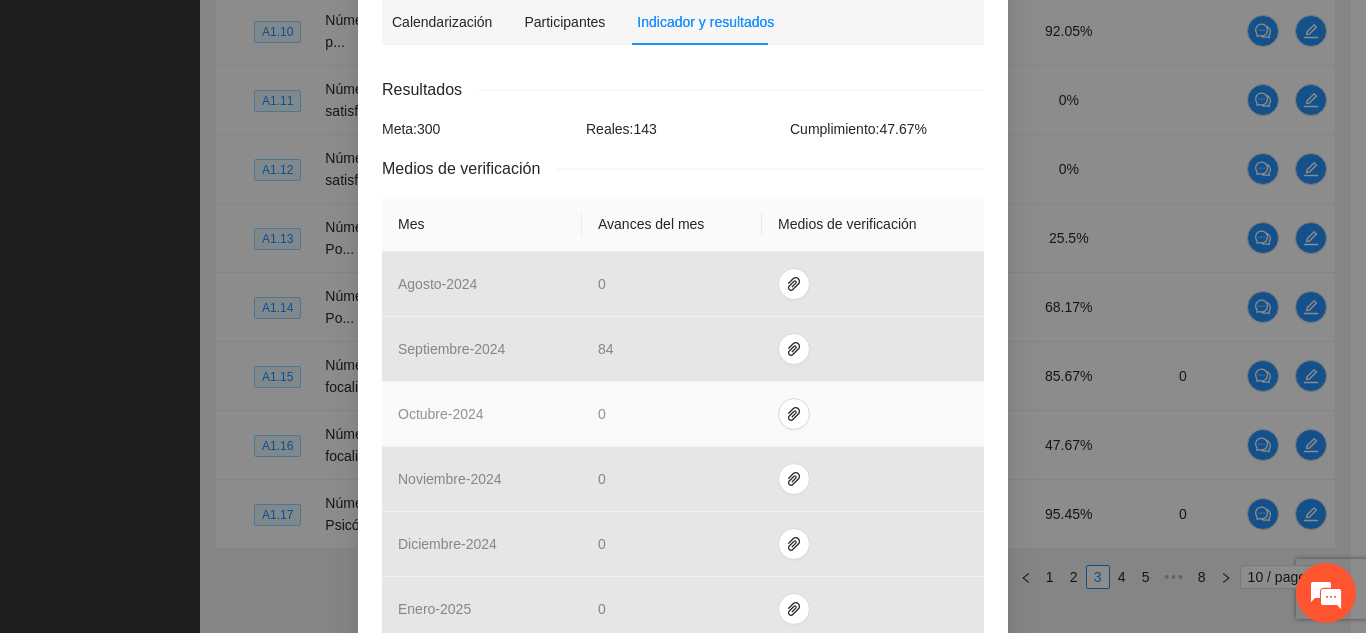 scroll, scrollTop: 315, scrollLeft: 0, axis: vertical 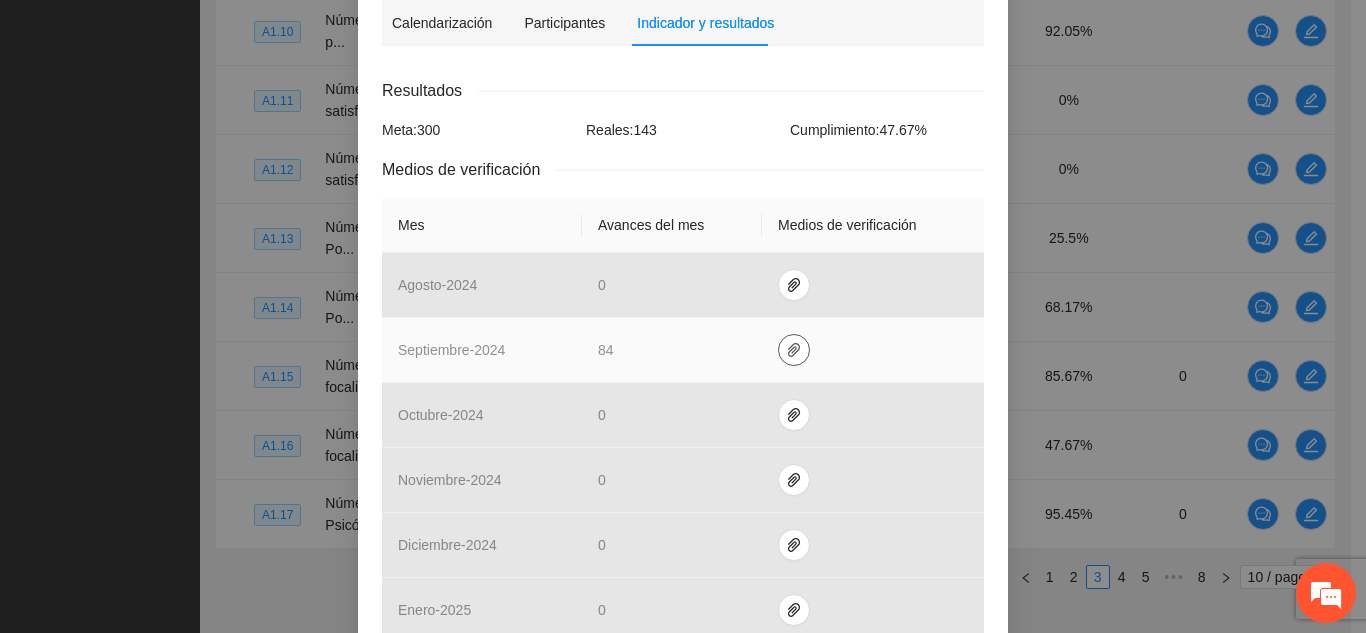 click at bounding box center (794, 350) 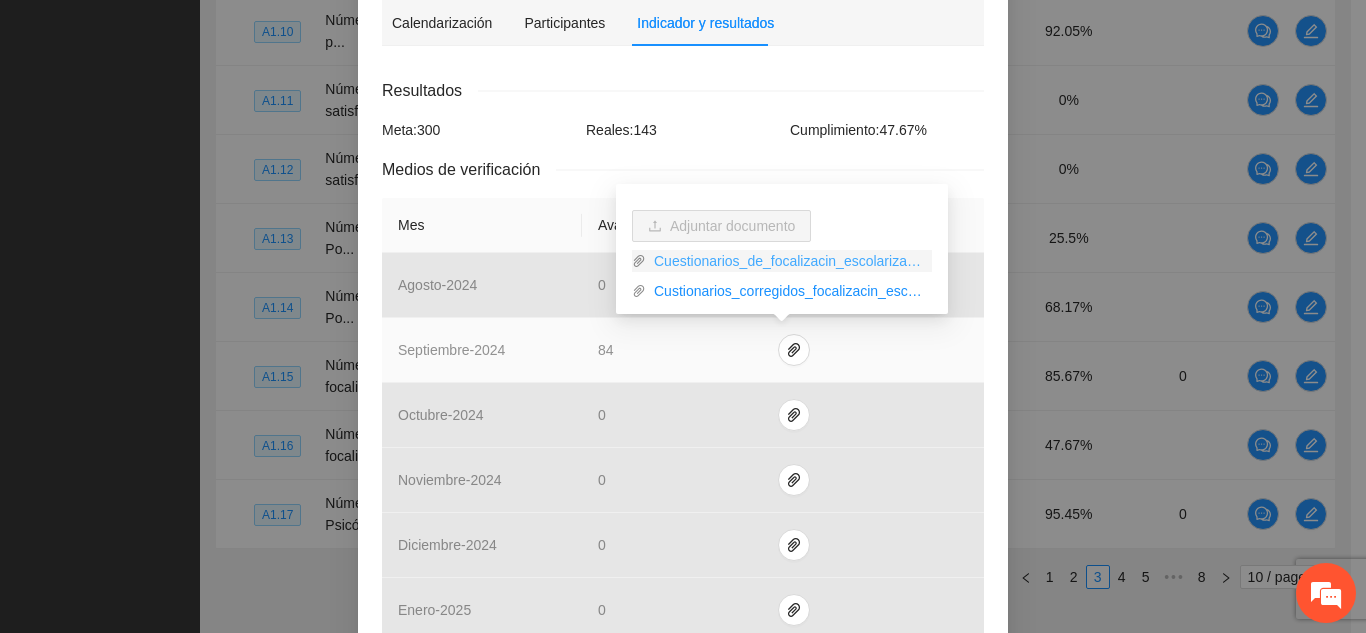 click on "Cuestionarios_de_focalizacin_escolarizados_Cuauhtemoc.zip" at bounding box center [789, 261] 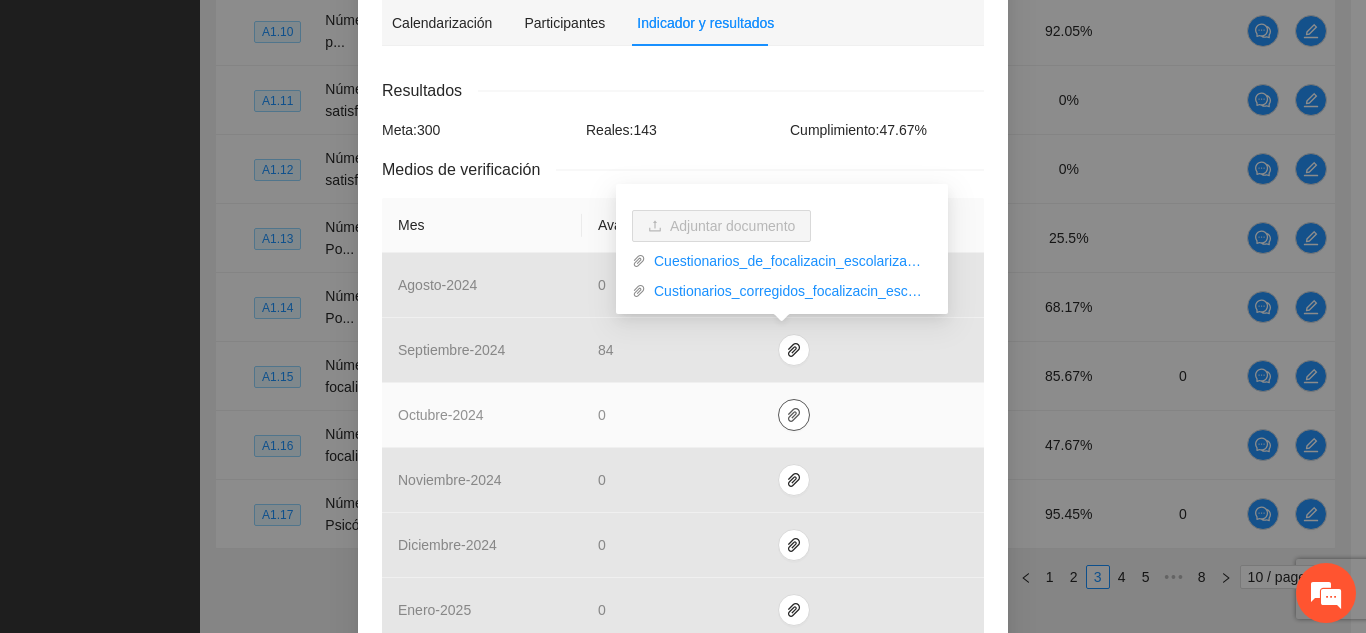 click at bounding box center [794, 415] 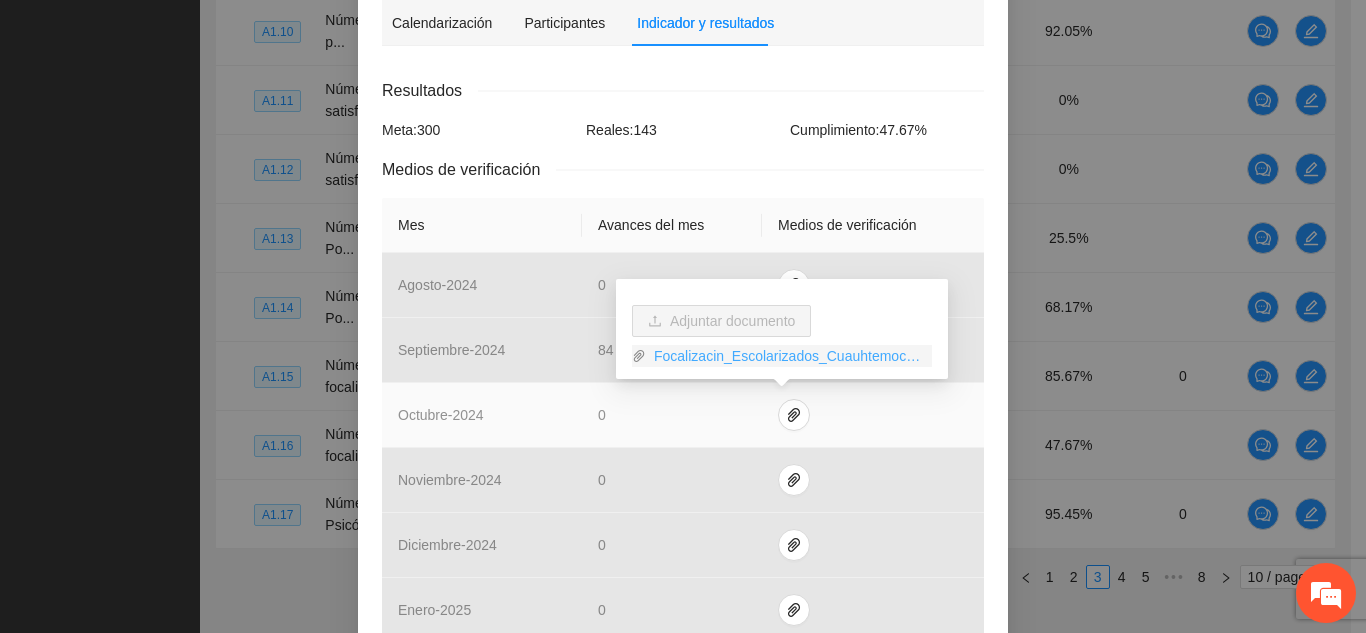 click on "Focalizacin_Escolarizados_Cuauhtemoc.xlsx" at bounding box center [789, 356] 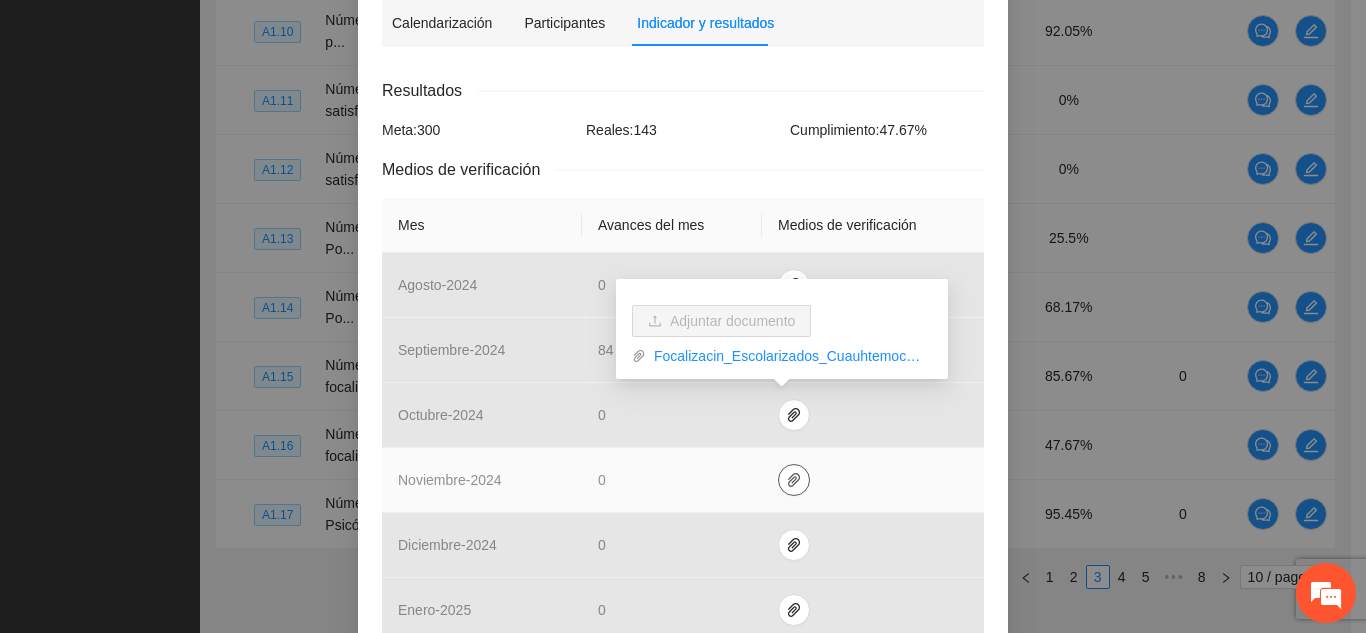click 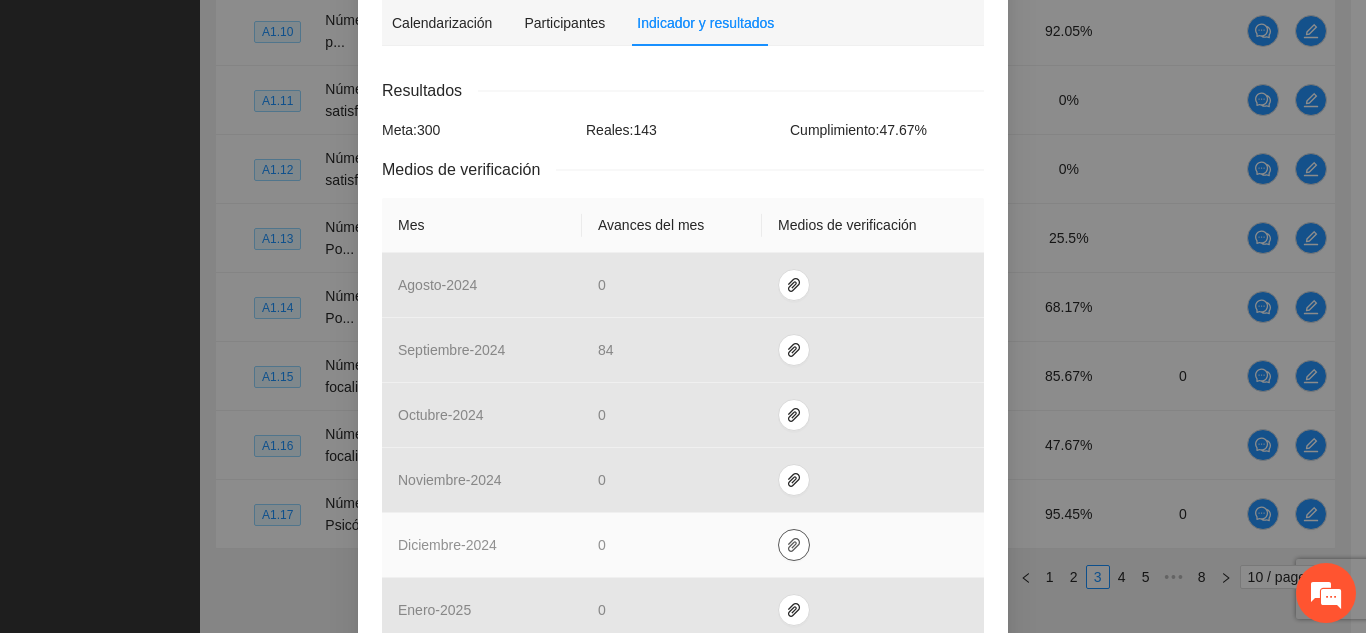 click 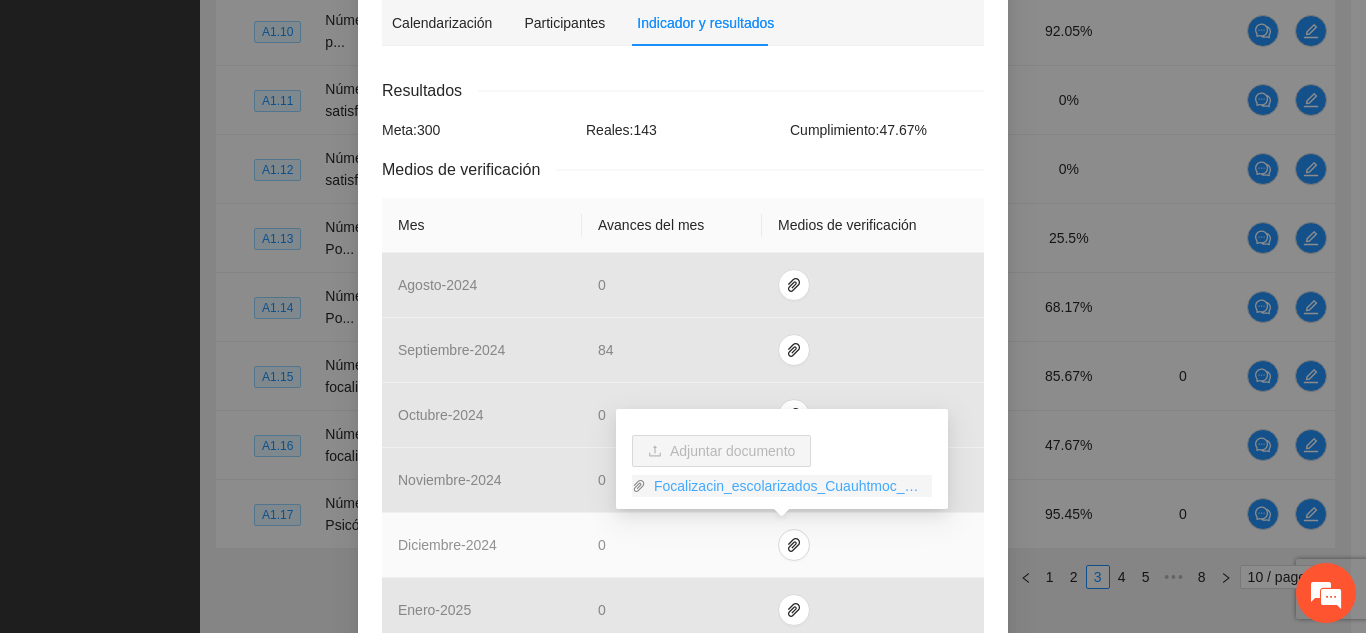 click on "Focalizacin_escolarizados_Cuauhtmoc_Completos.zip" at bounding box center [789, 486] 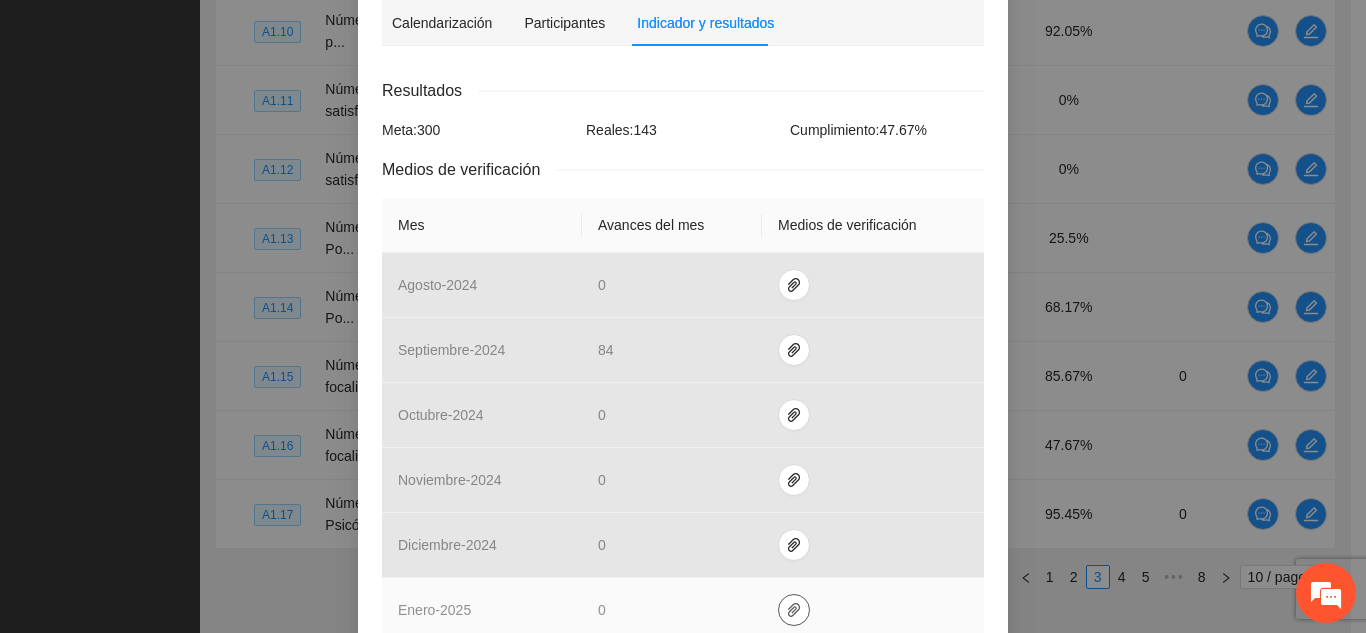 click at bounding box center (794, 610) 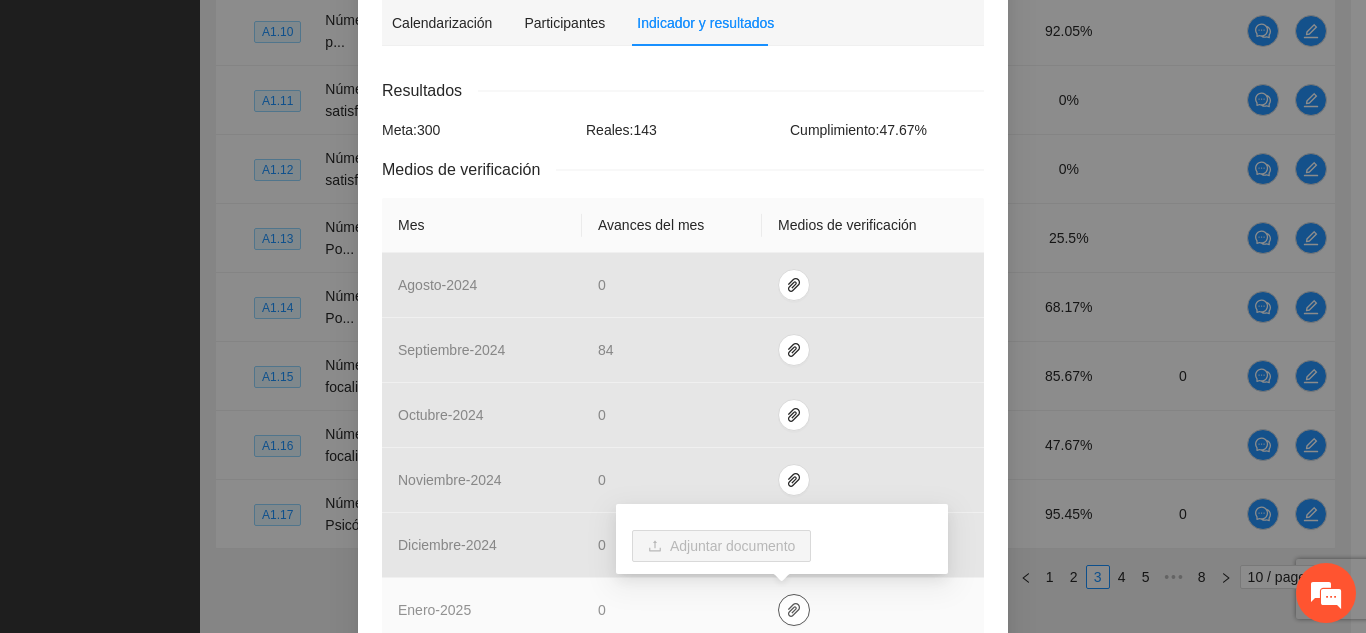click at bounding box center [794, 610] 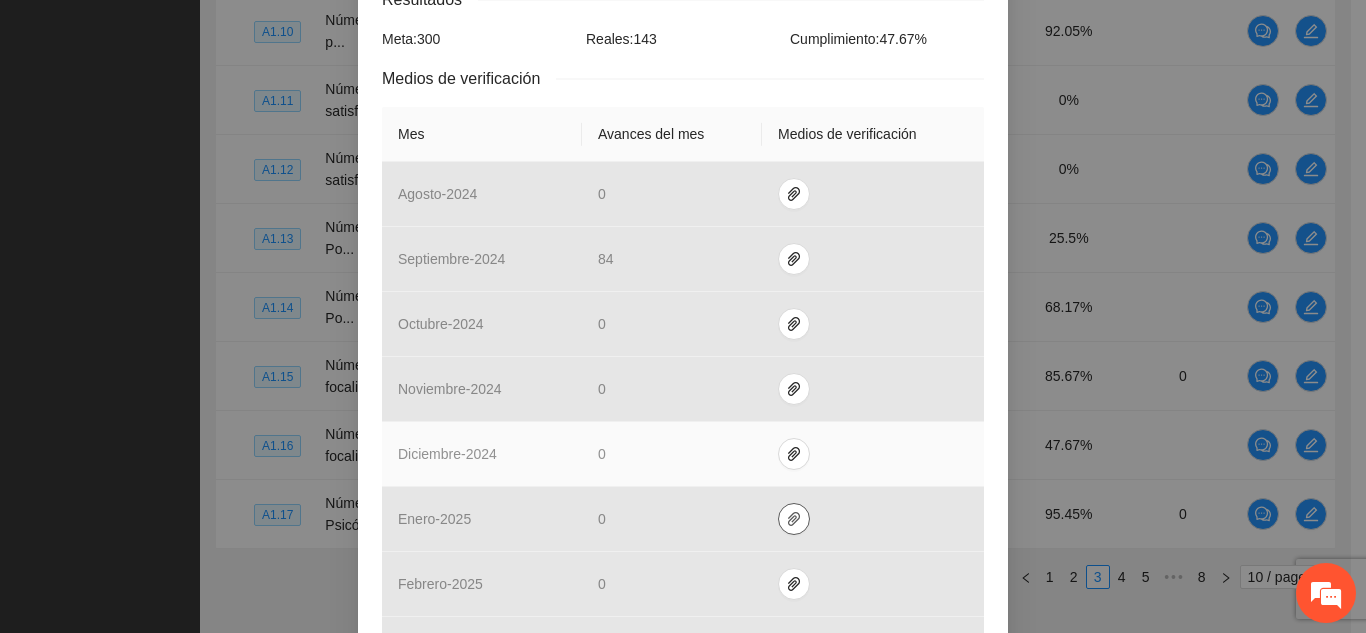 scroll, scrollTop: 426, scrollLeft: 0, axis: vertical 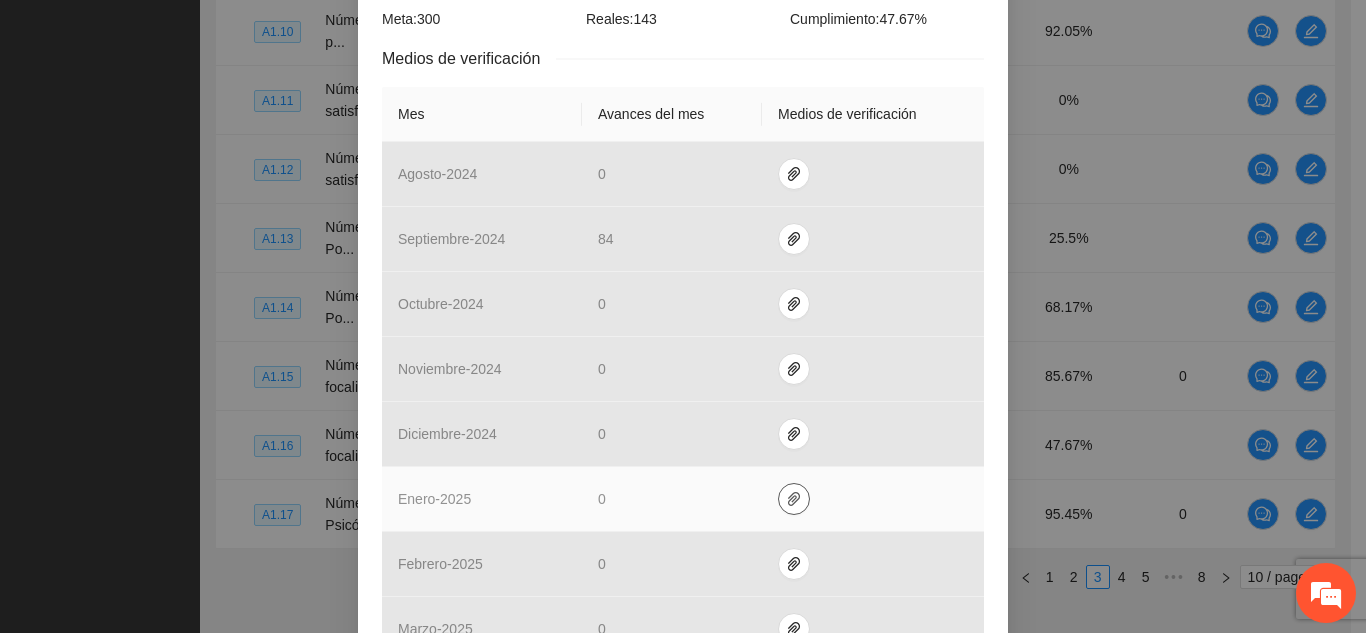 click 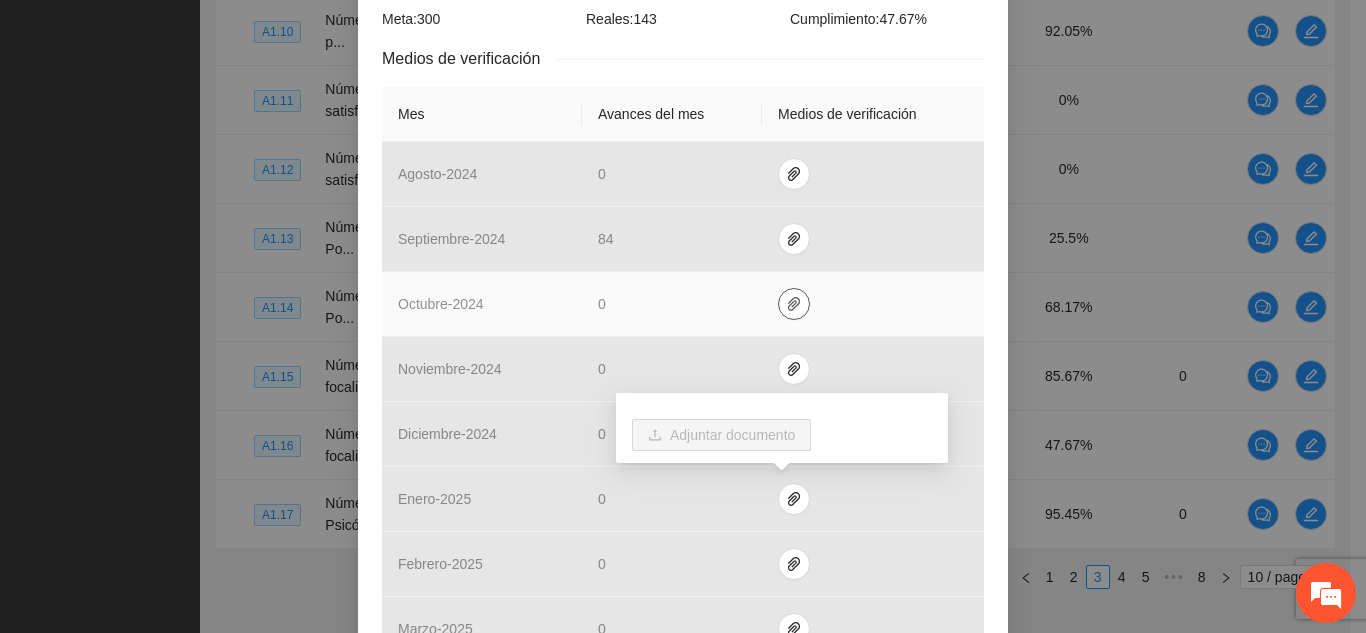 click 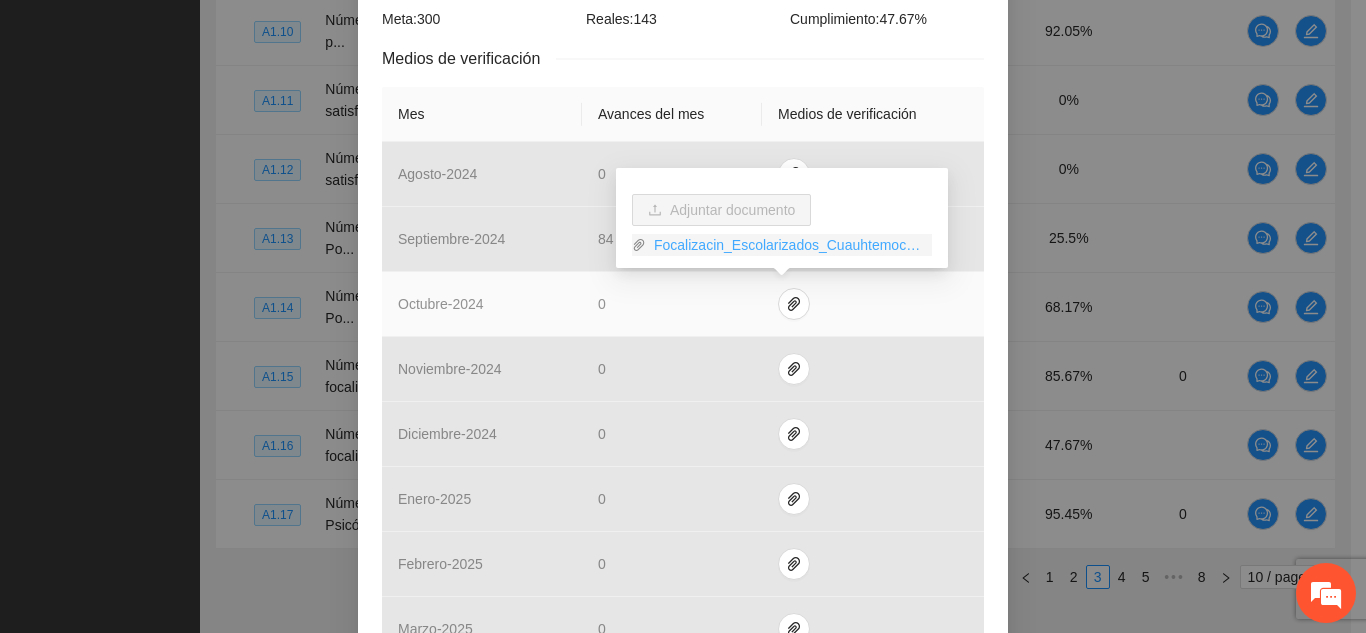 click on "Focalizacin_Escolarizados_Cuauhtemoc.xlsx" at bounding box center [789, 245] 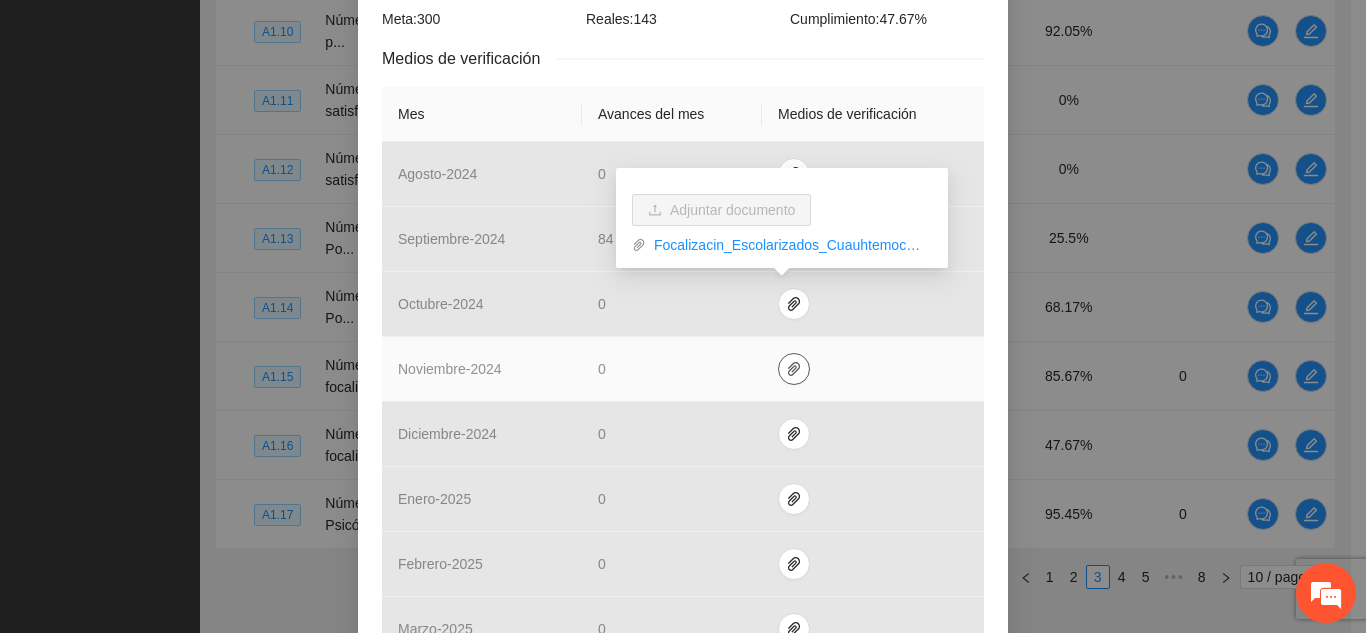 click 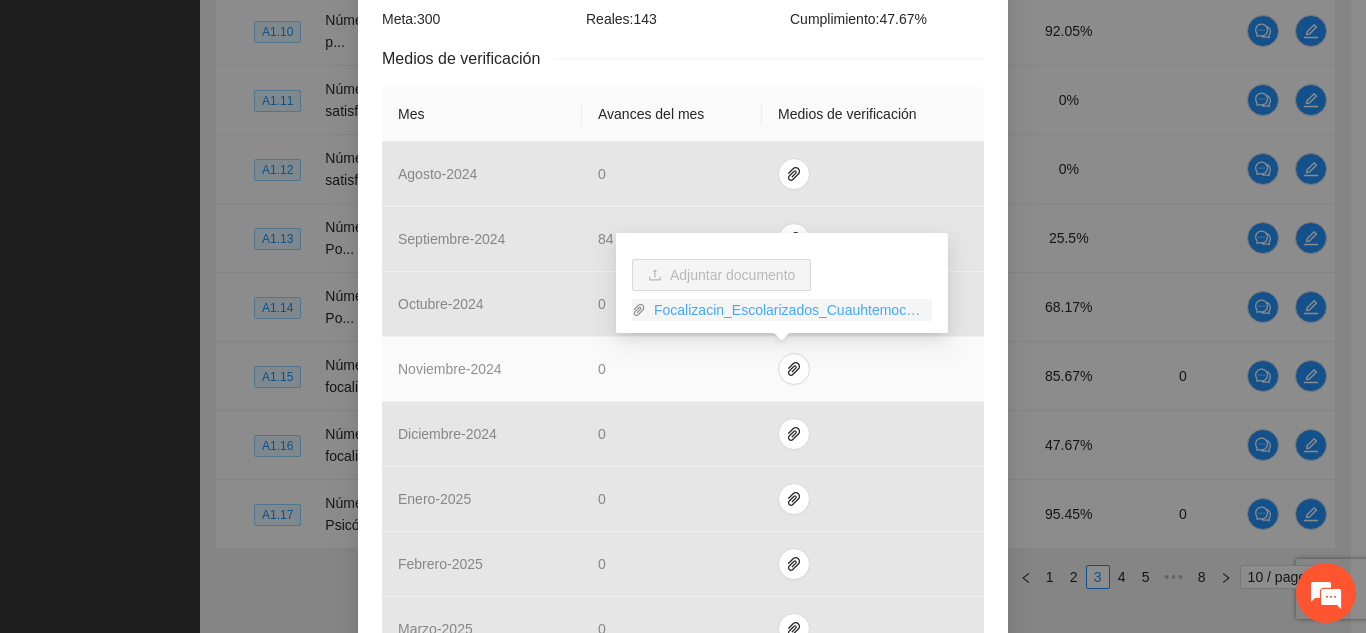 click on "Focalizacin_Escolarizados_Cuauhtemoc.xlsx" at bounding box center (789, 310) 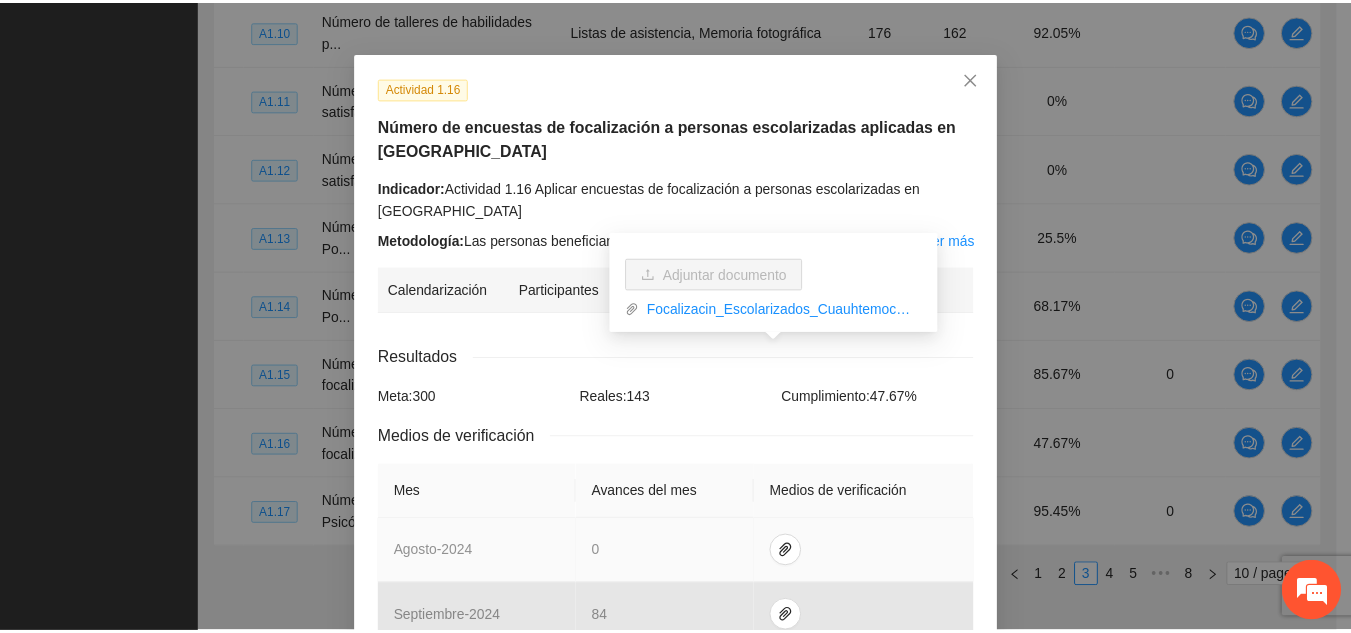 scroll, scrollTop: 47, scrollLeft: 0, axis: vertical 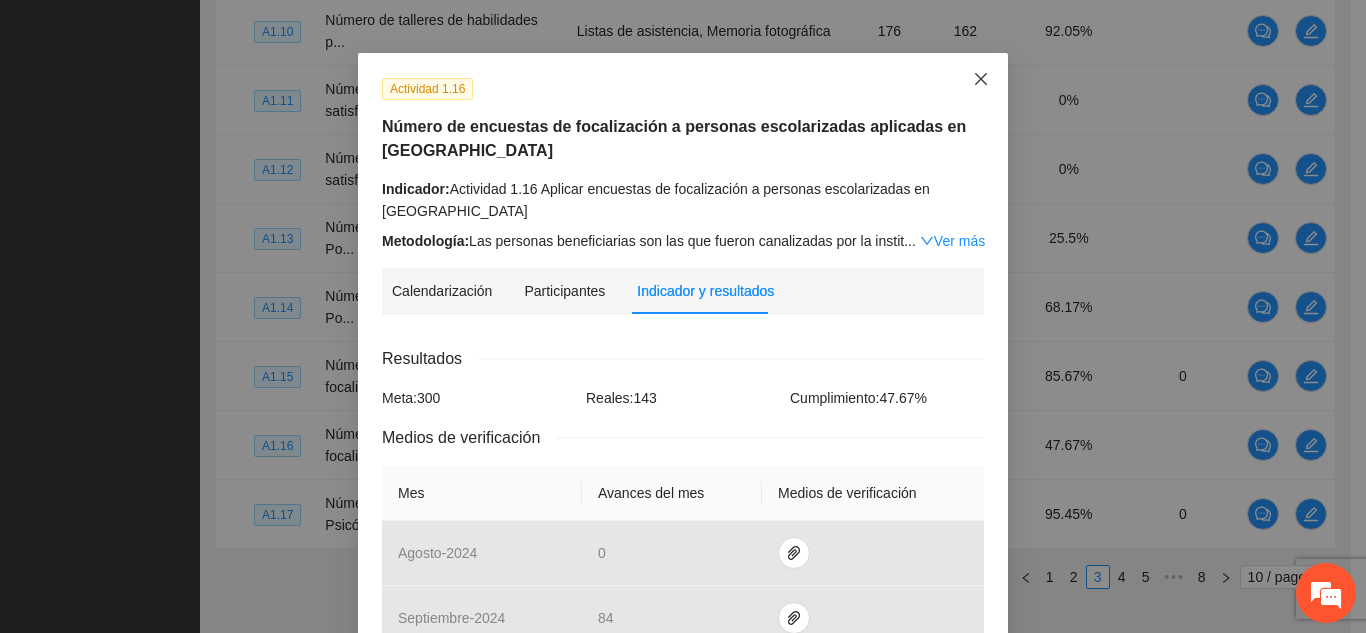 click at bounding box center (981, 80) 